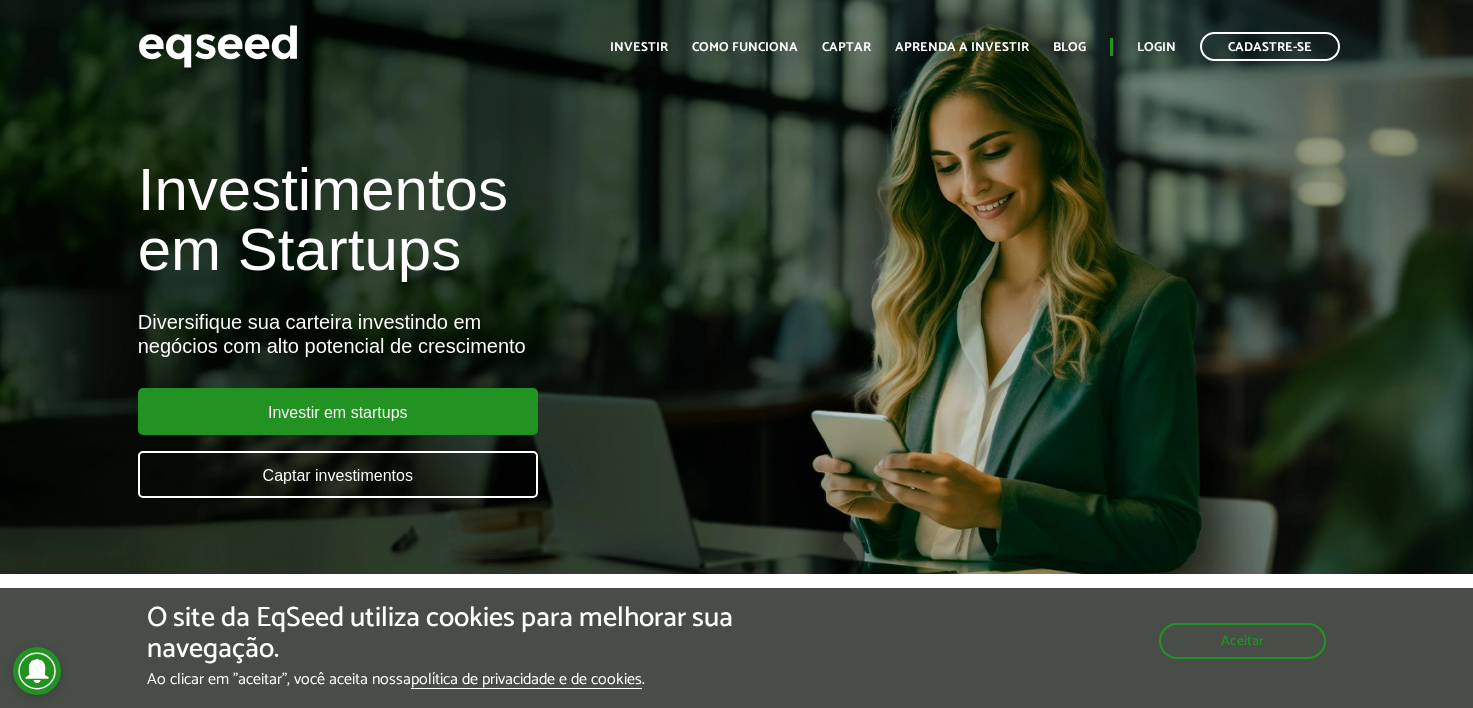 scroll, scrollTop: 0, scrollLeft: 0, axis: both 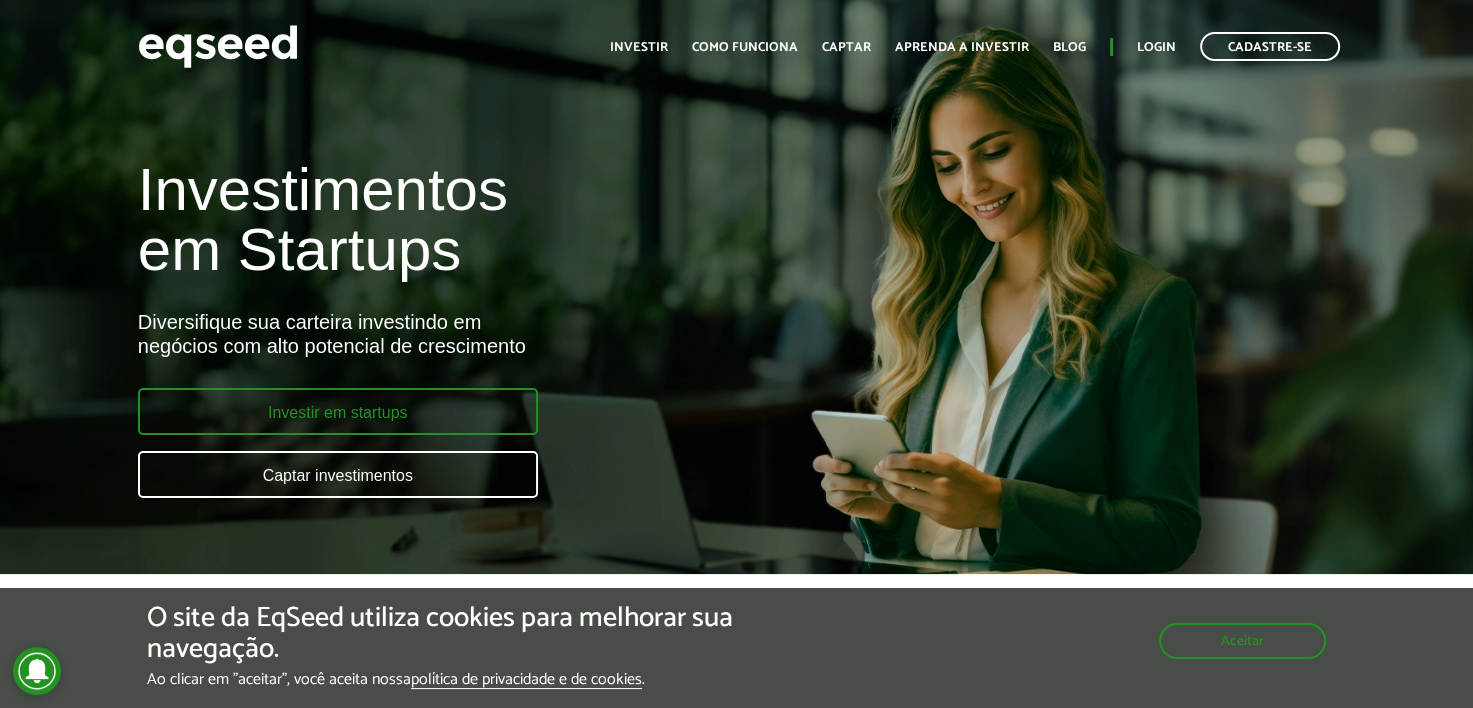 click on "Investir em startups" at bounding box center (338, 411) 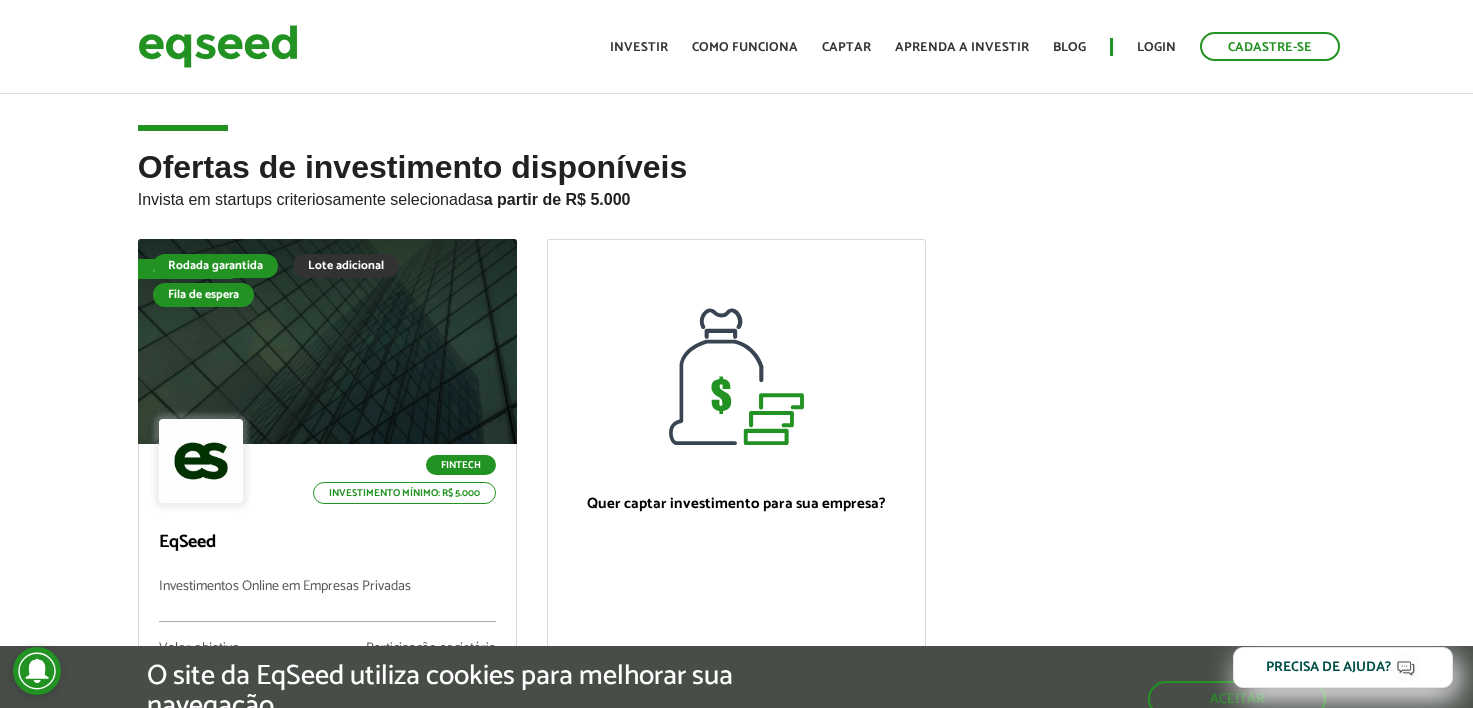 scroll, scrollTop: 0, scrollLeft: 0, axis: both 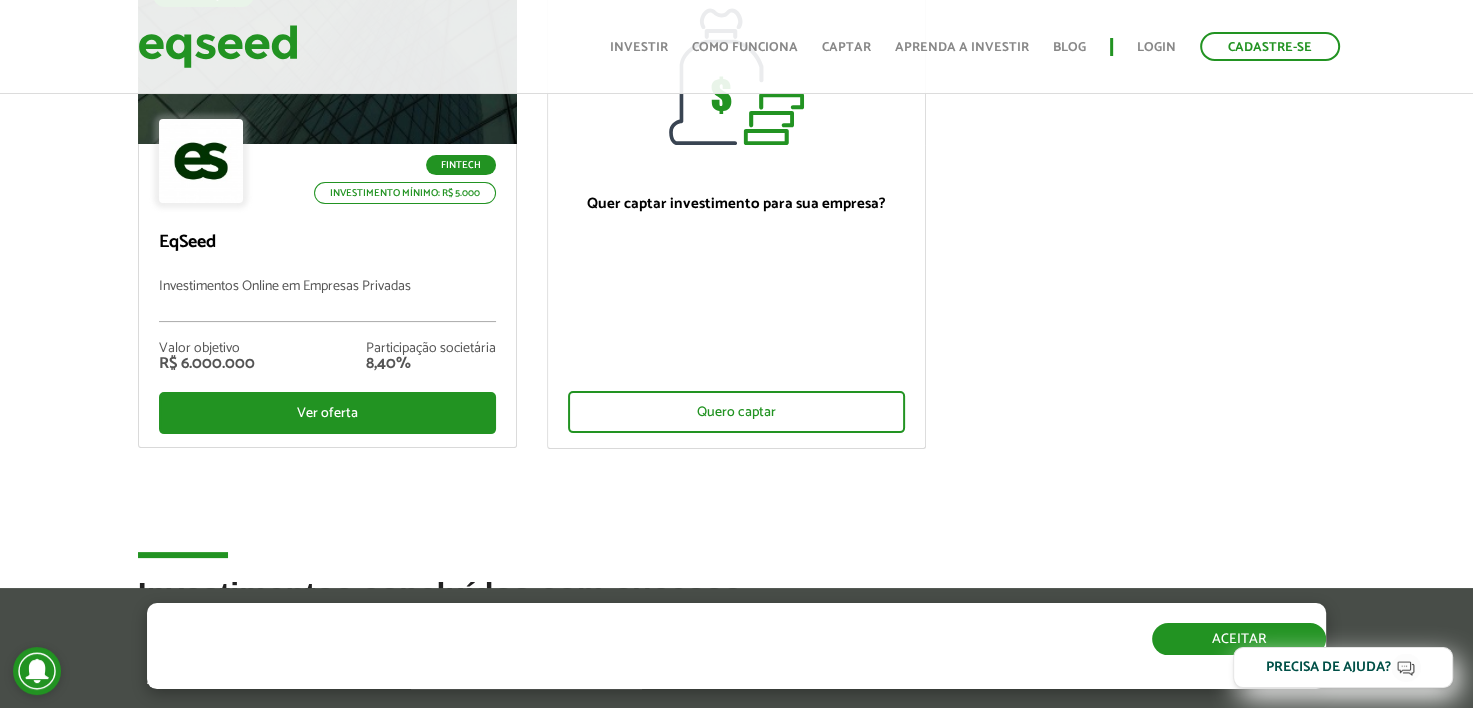 click on "Aceitar" at bounding box center [1239, 639] 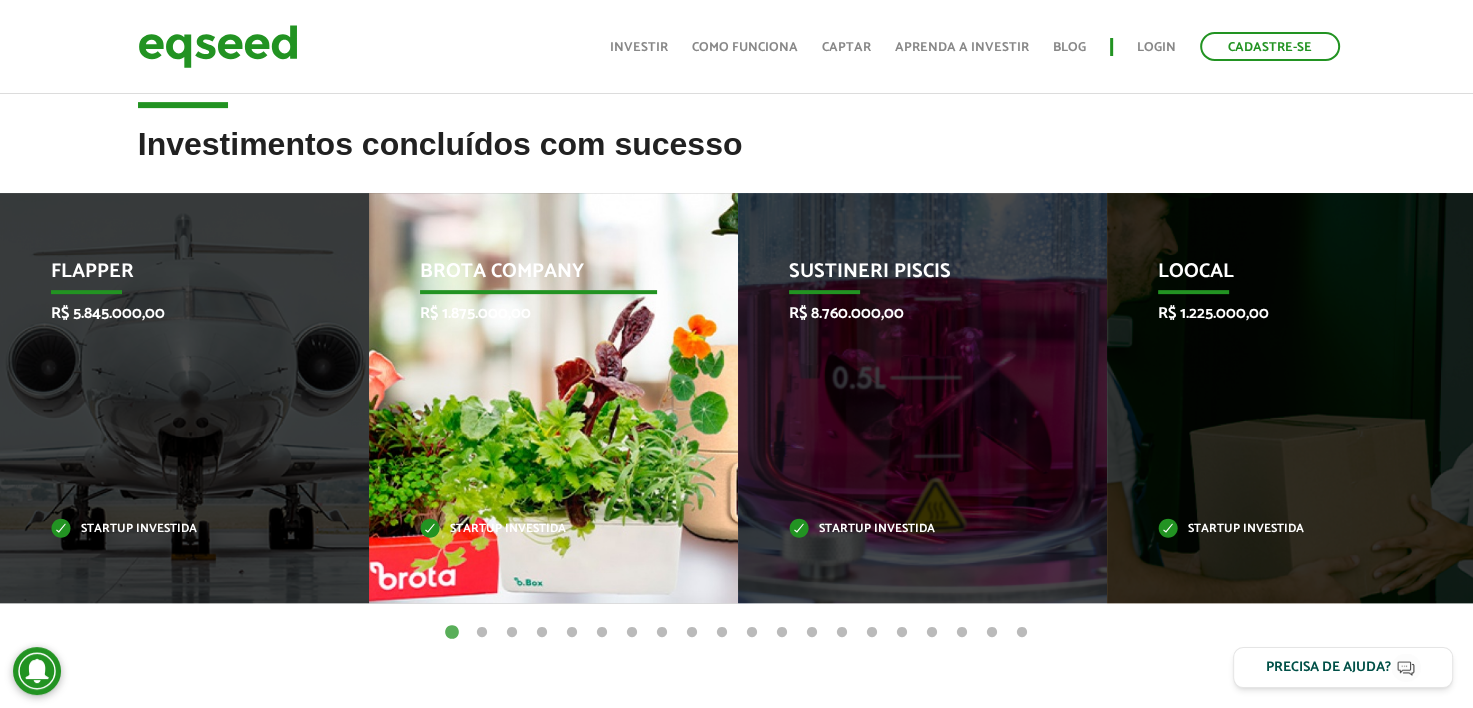 scroll, scrollTop: 800, scrollLeft: 0, axis: vertical 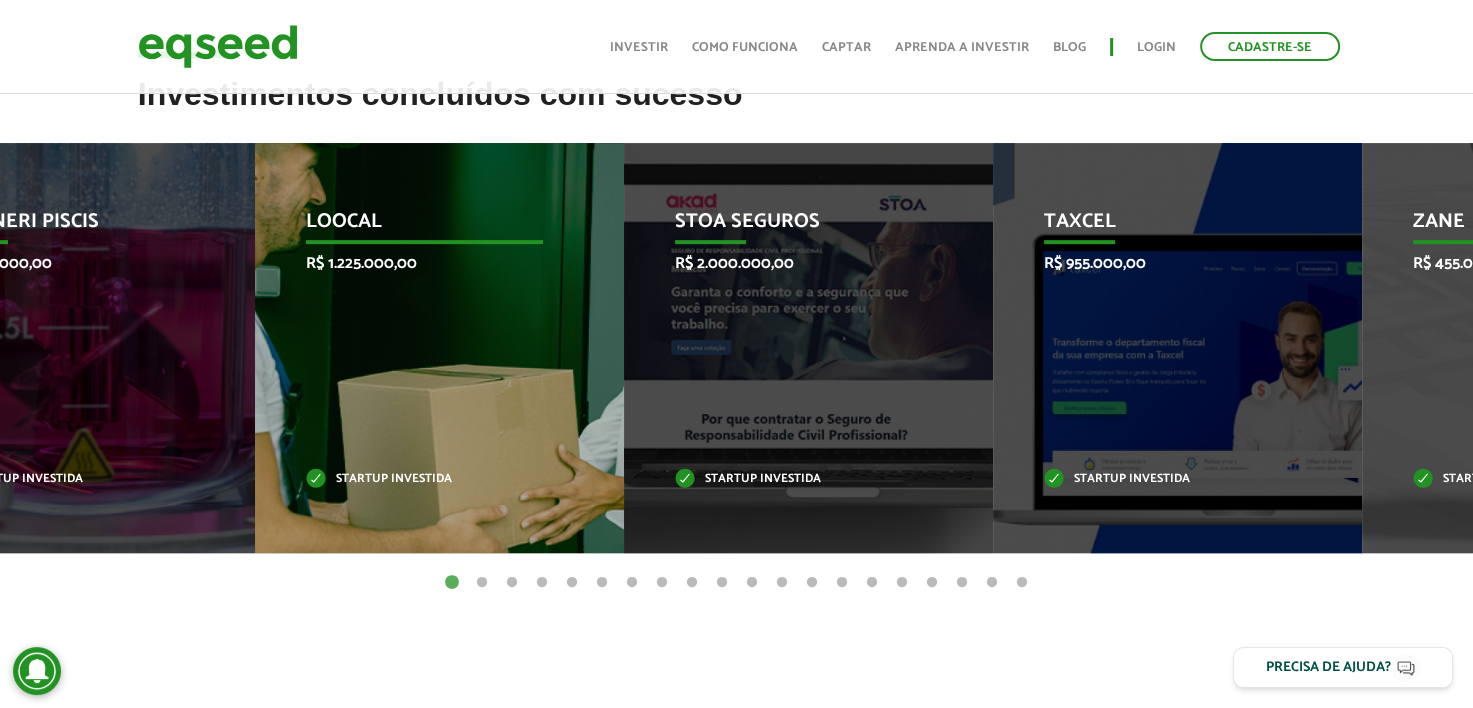 drag, startPoint x: 1296, startPoint y: 365, endPoint x: 400, endPoint y: 340, distance: 896.3487 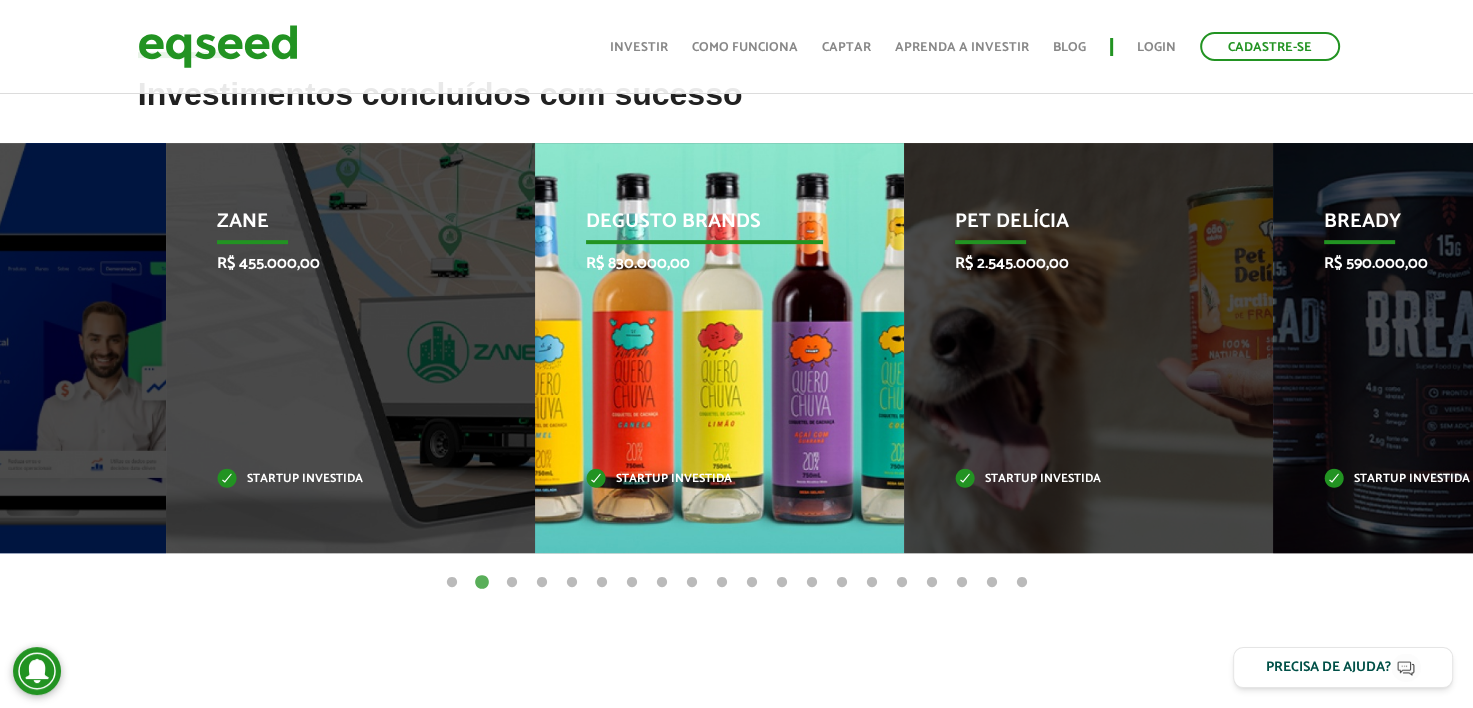 drag, startPoint x: 1348, startPoint y: 332, endPoint x: 493, endPoint y: 300, distance: 855.59863 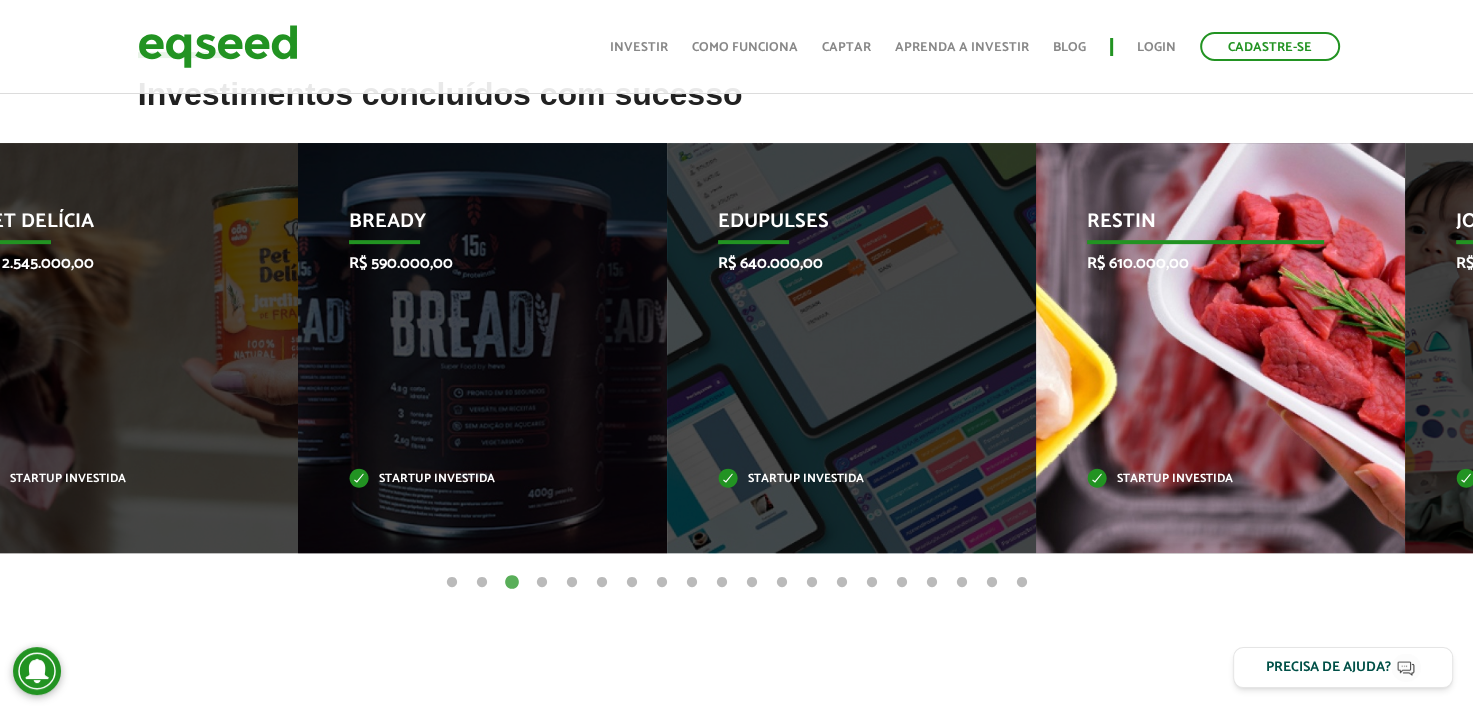 drag, startPoint x: 1222, startPoint y: 347, endPoint x: 620, endPoint y: 314, distance: 602.9038 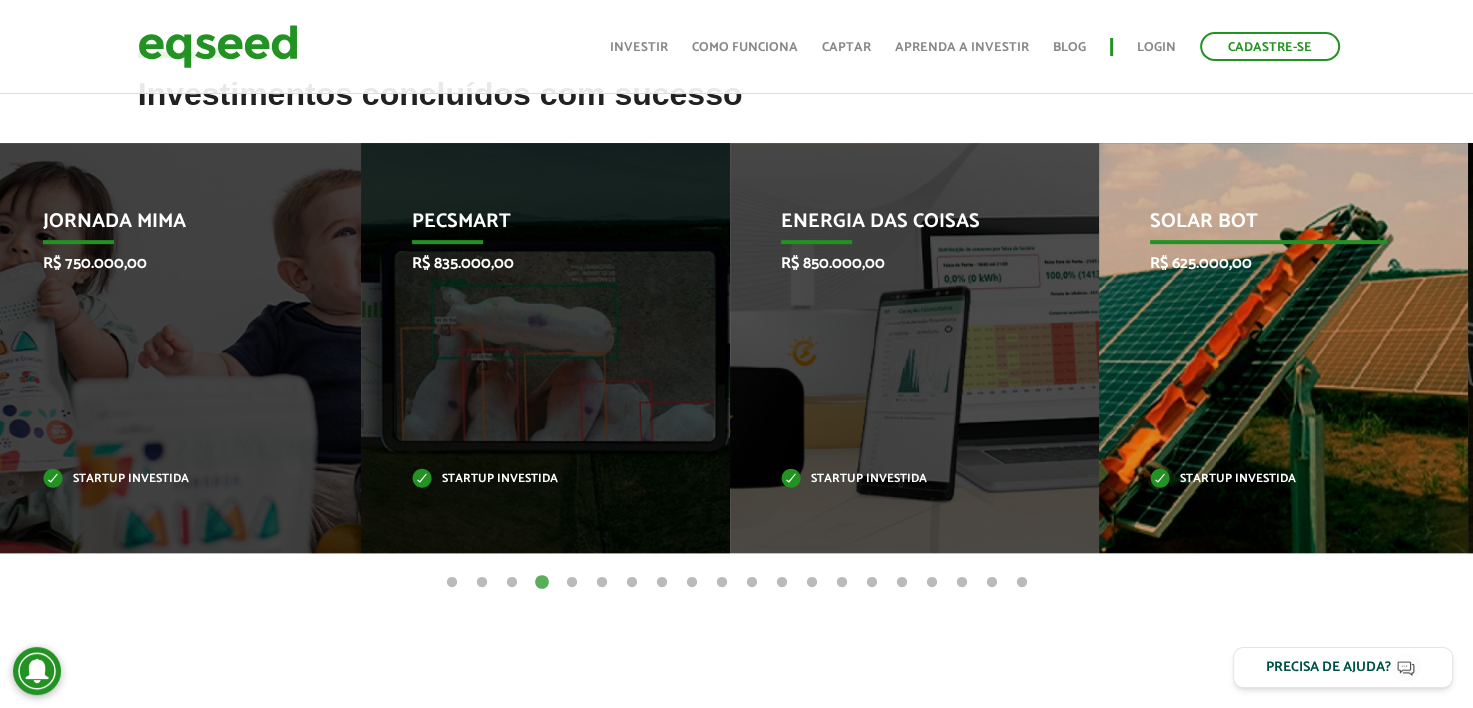 drag, startPoint x: 1316, startPoint y: 358, endPoint x: 500, endPoint y: 255, distance: 822.4749 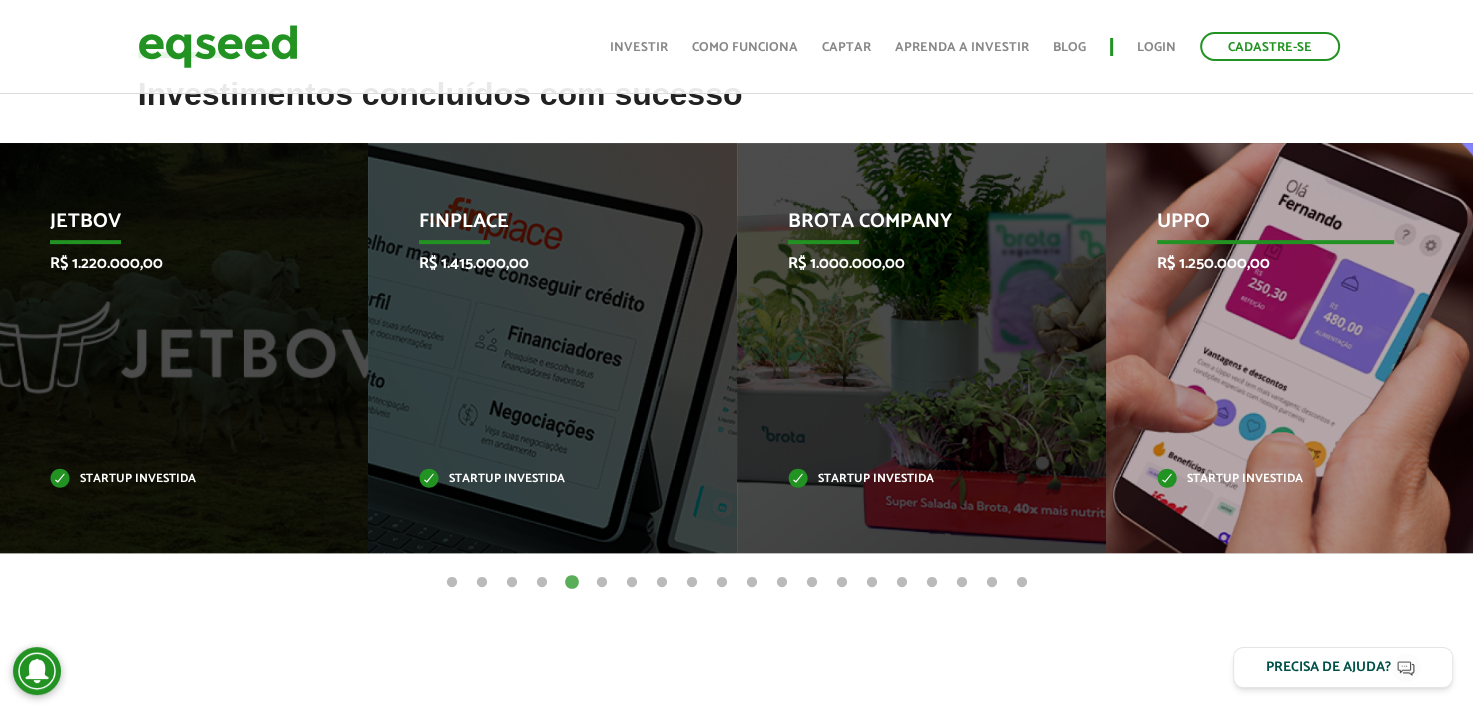 drag, startPoint x: 1139, startPoint y: 292, endPoint x: 441, endPoint y: 279, distance: 698.12103 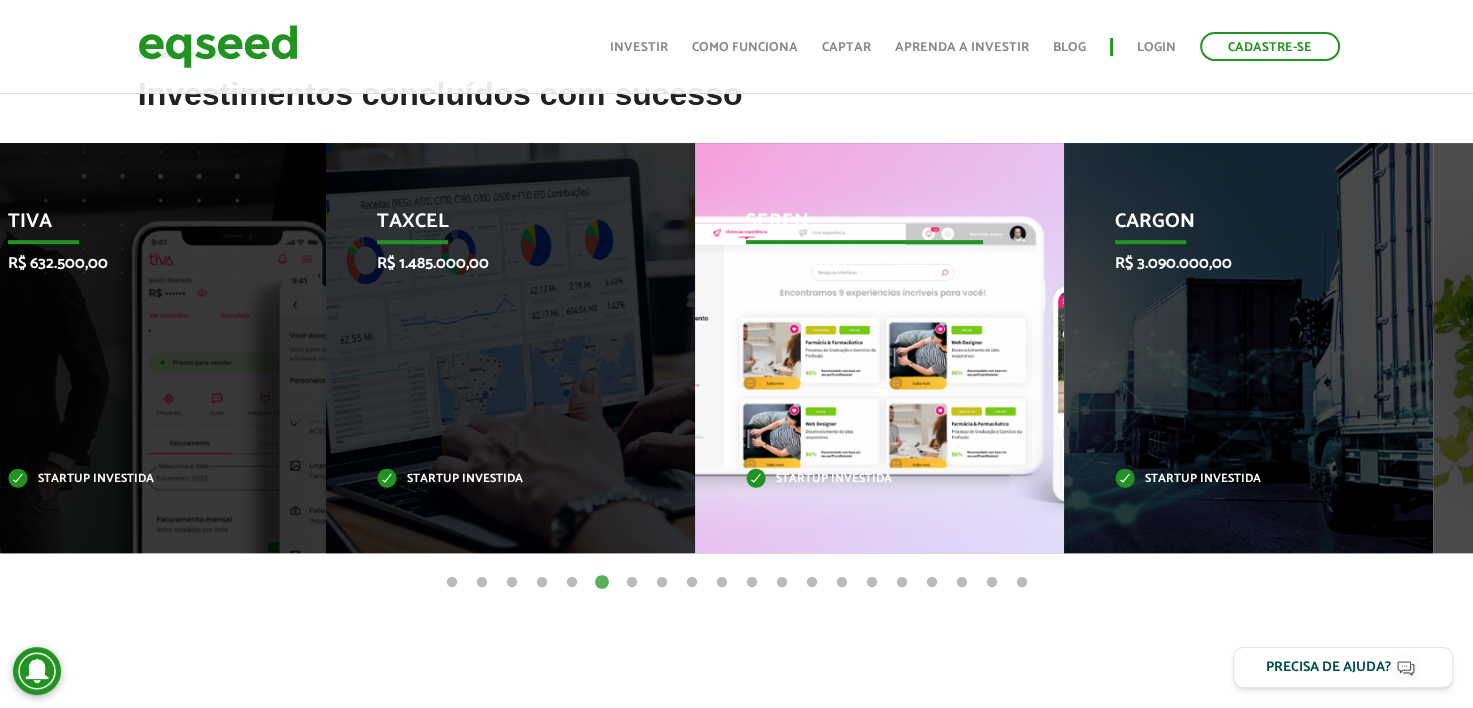 drag, startPoint x: 1130, startPoint y: 316, endPoint x: 159, endPoint y: 307, distance: 971.0417 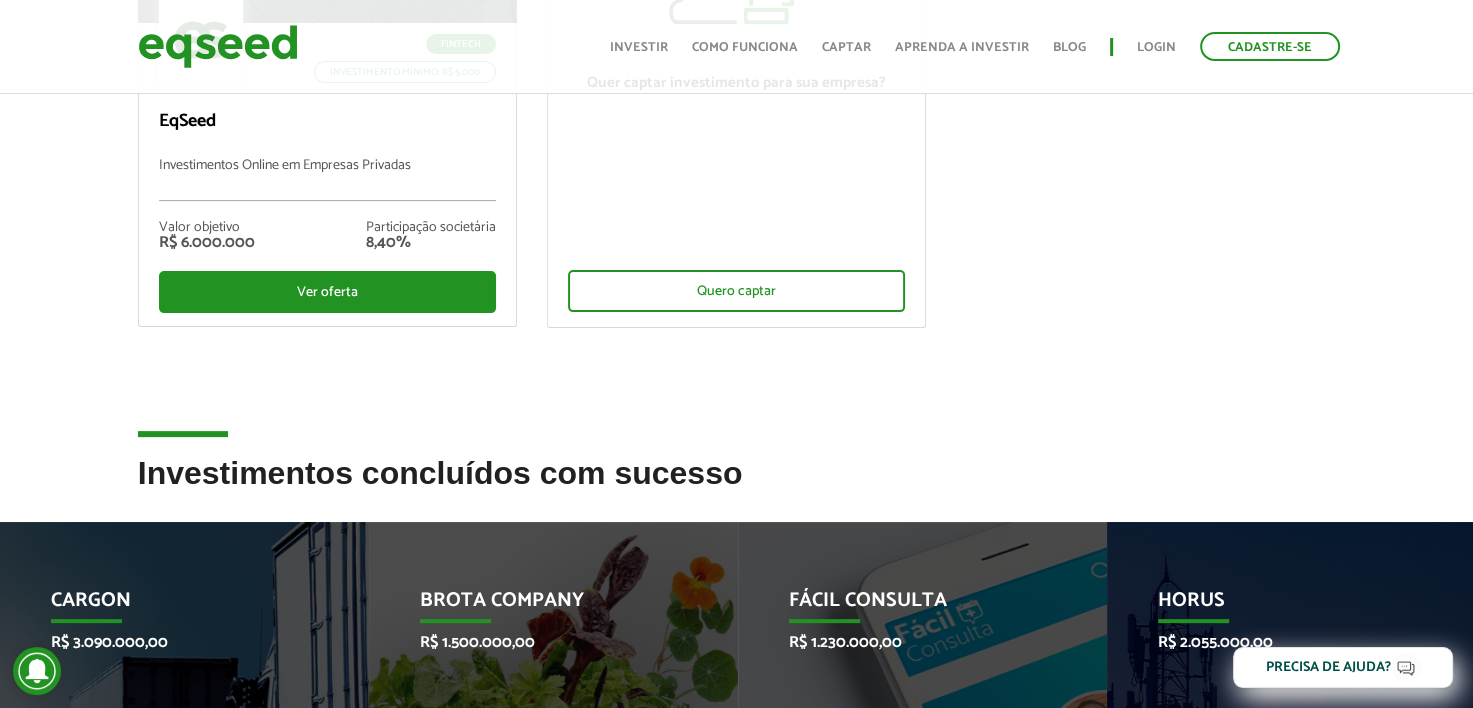scroll, scrollTop: 300, scrollLeft: 0, axis: vertical 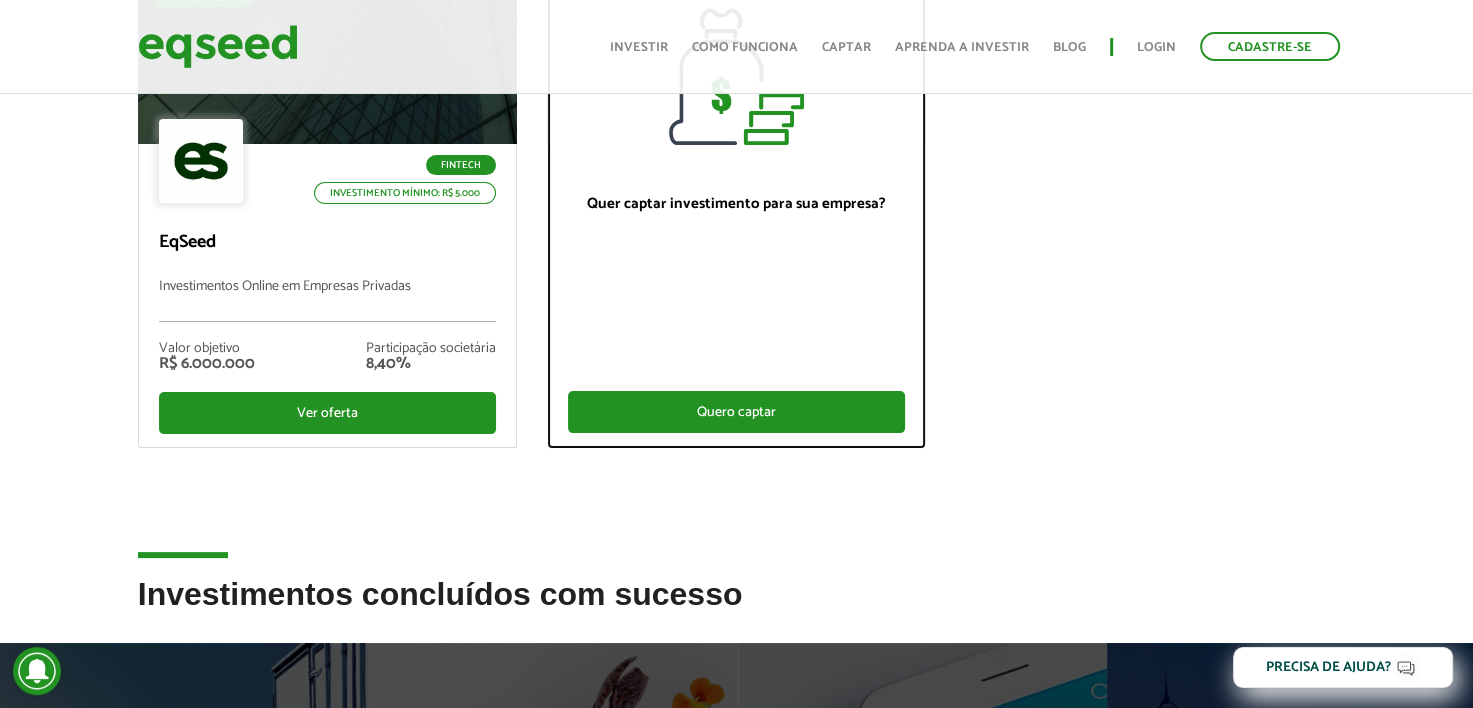 click on "Quero captar" at bounding box center [736, 412] 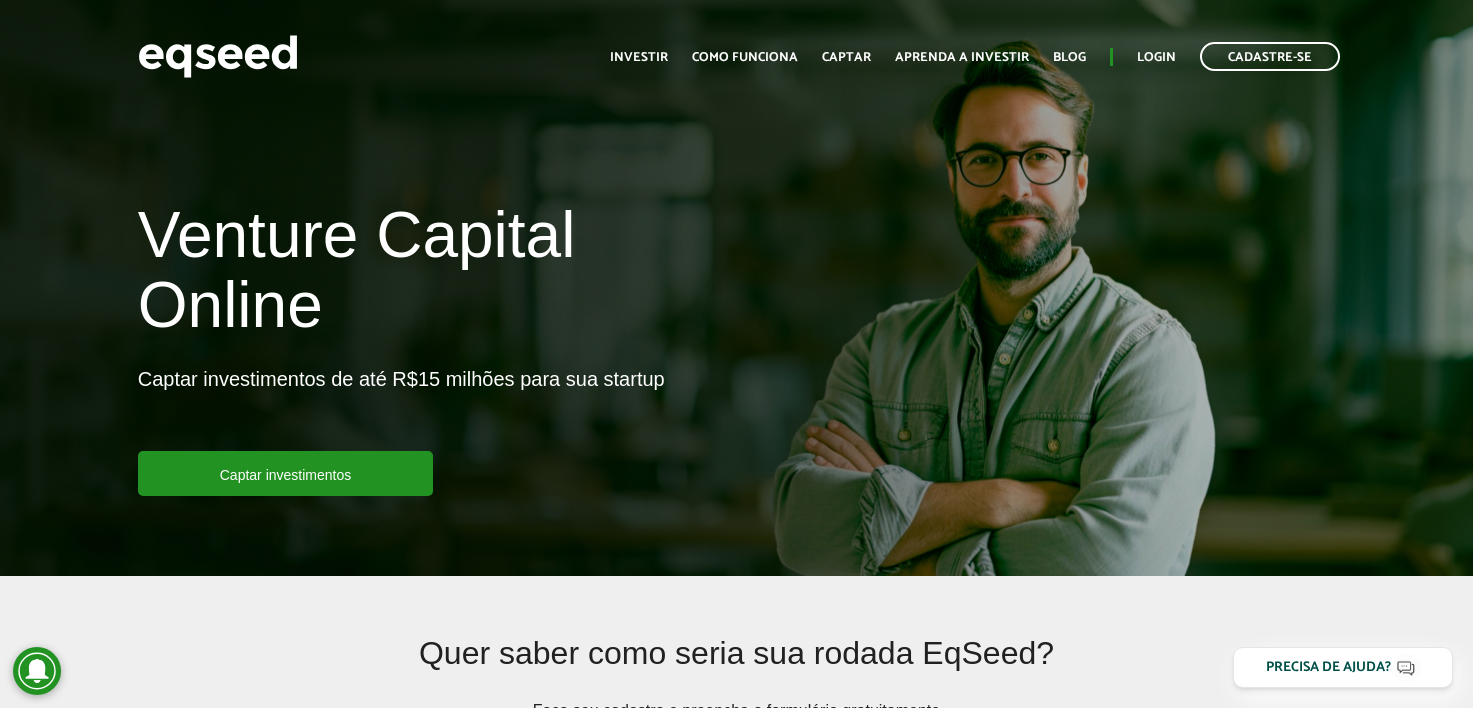 scroll, scrollTop: 0, scrollLeft: 0, axis: both 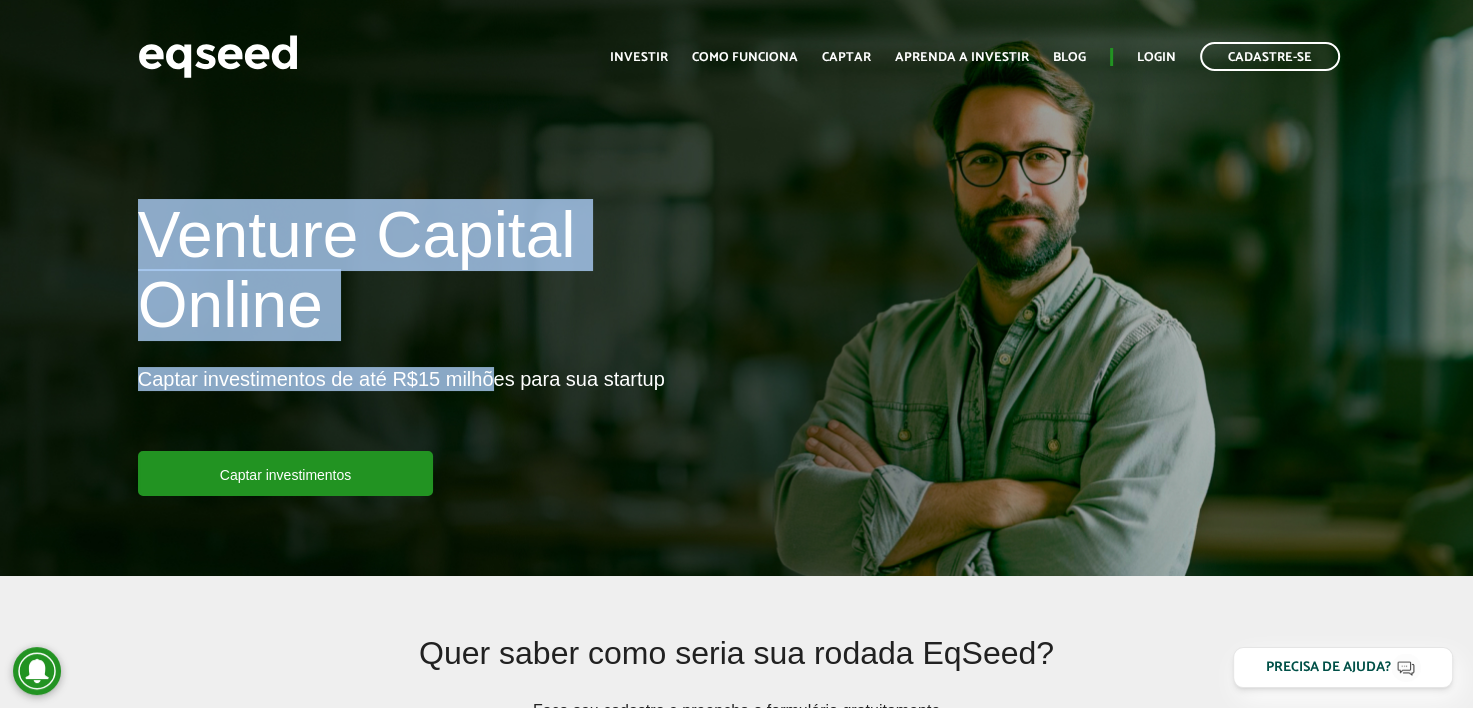 drag, startPoint x: 133, startPoint y: 200, endPoint x: 493, endPoint y: 418, distance: 420.86102 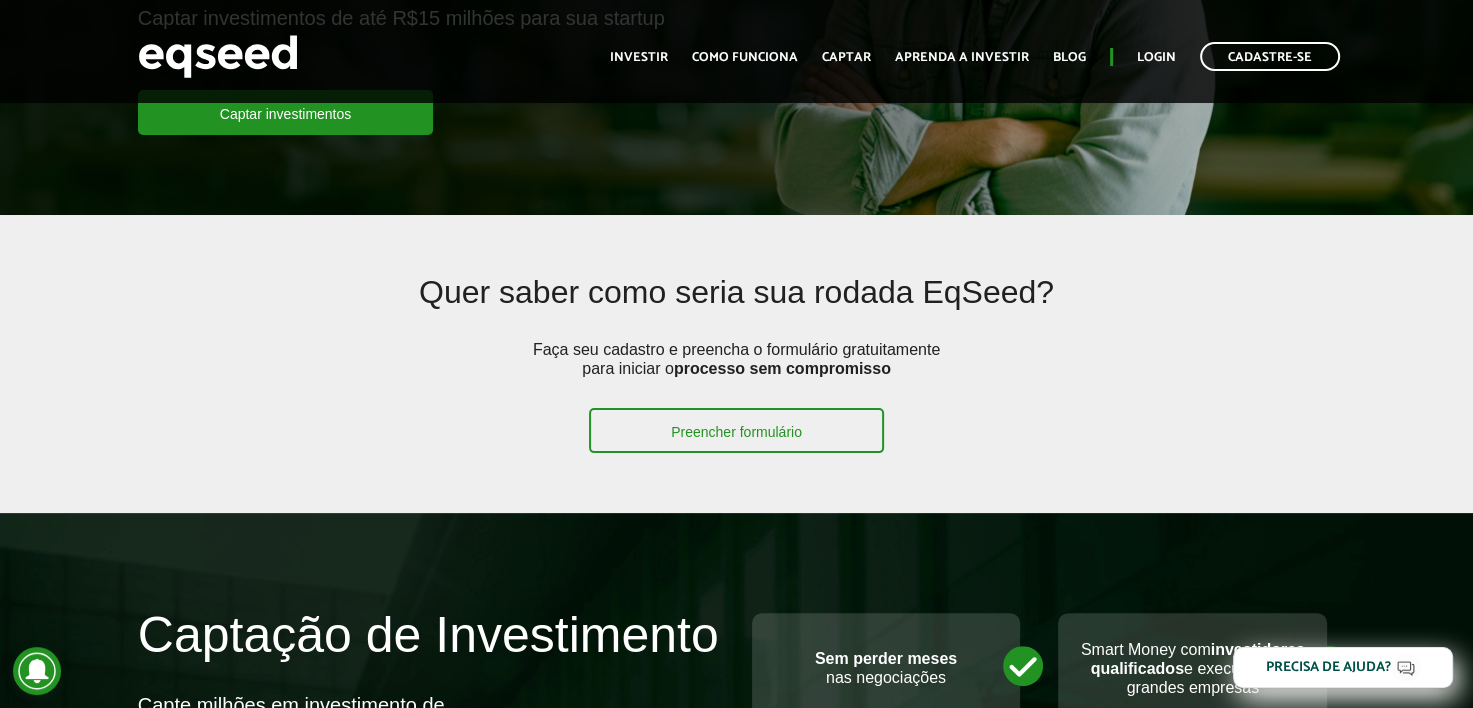 scroll, scrollTop: 400, scrollLeft: 0, axis: vertical 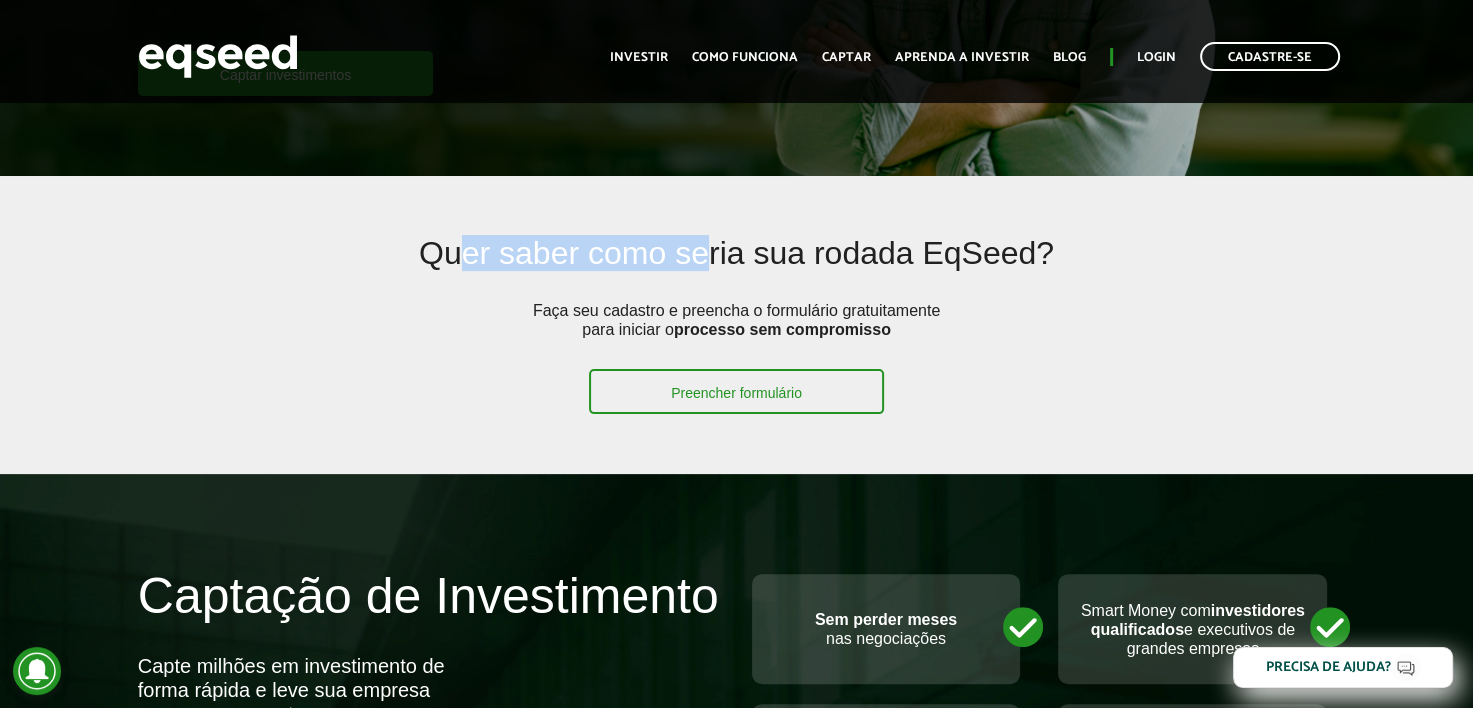 drag, startPoint x: 474, startPoint y: 247, endPoint x: 705, endPoint y: 281, distance: 233.48875 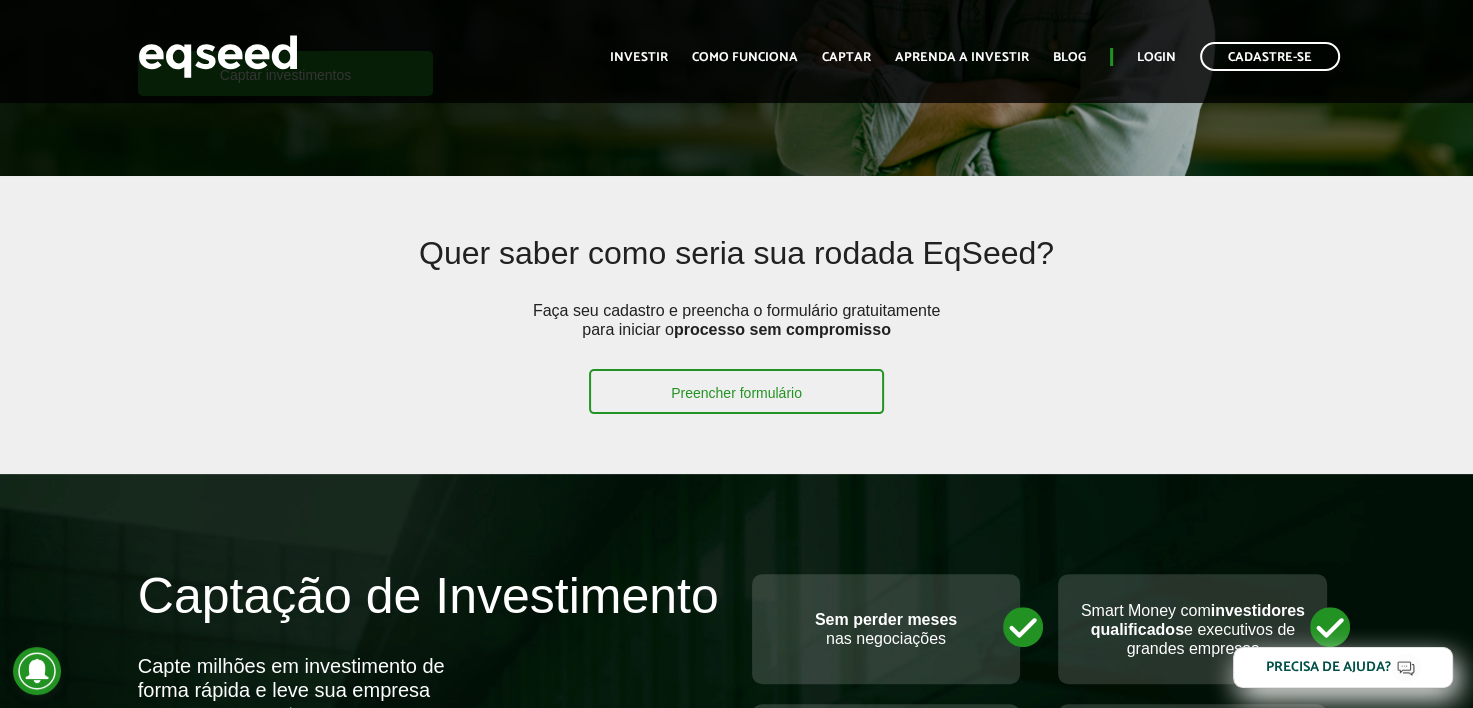 drag, startPoint x: 705, startPoint y: 281, endPoint x: 593, endPoint y: 340, distance: 126.58989 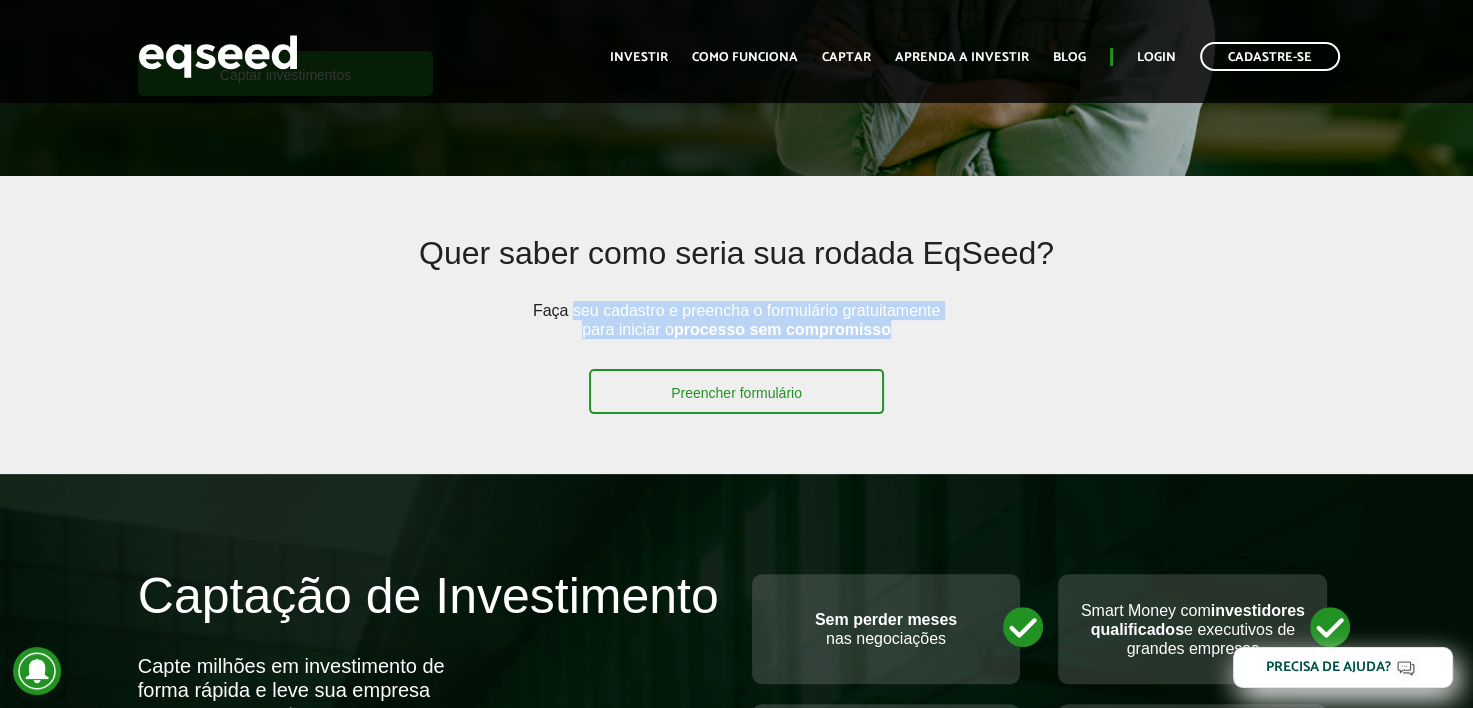 drag, startPoint x: 574, startPoint y: 310, endPoint x: 967, endPoint y: 349, distance: 394.93036 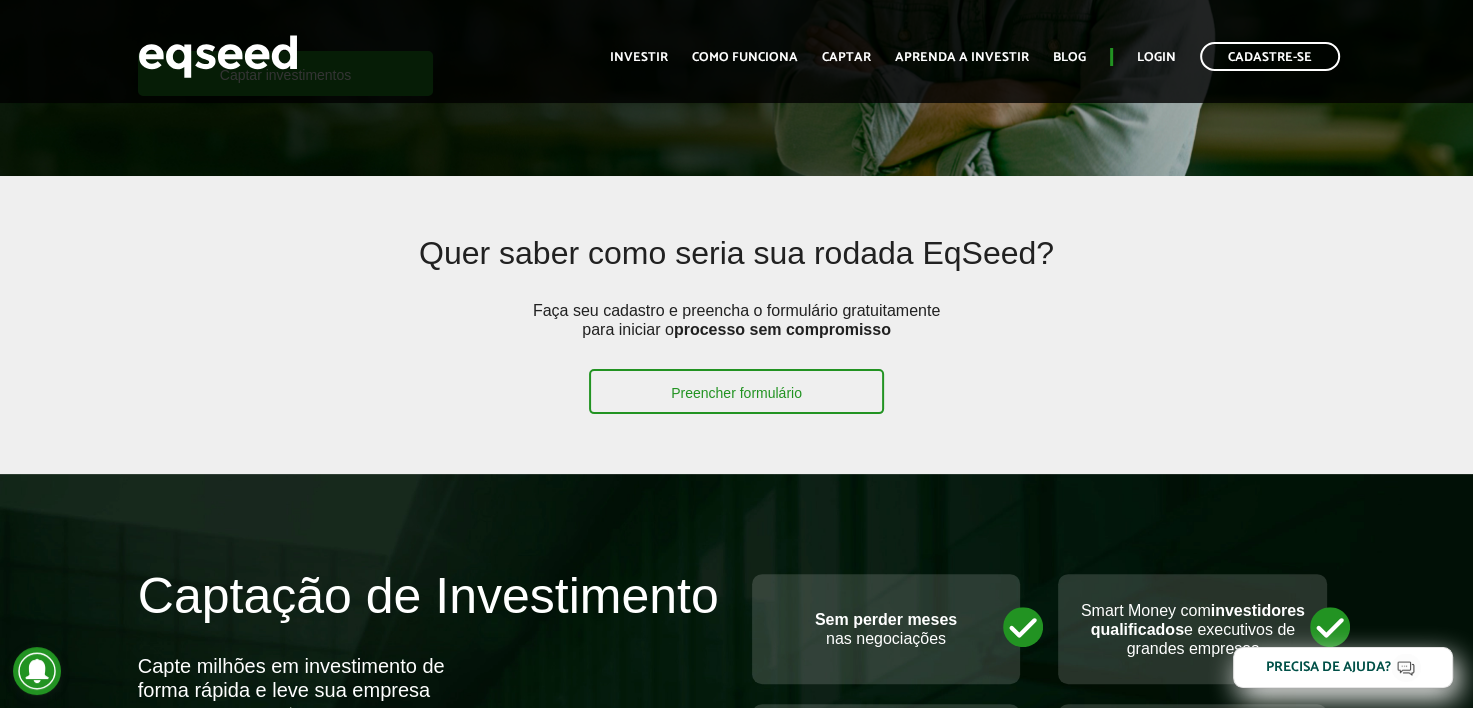 click on "Preencher formulário" at bounding box center [737, 391] 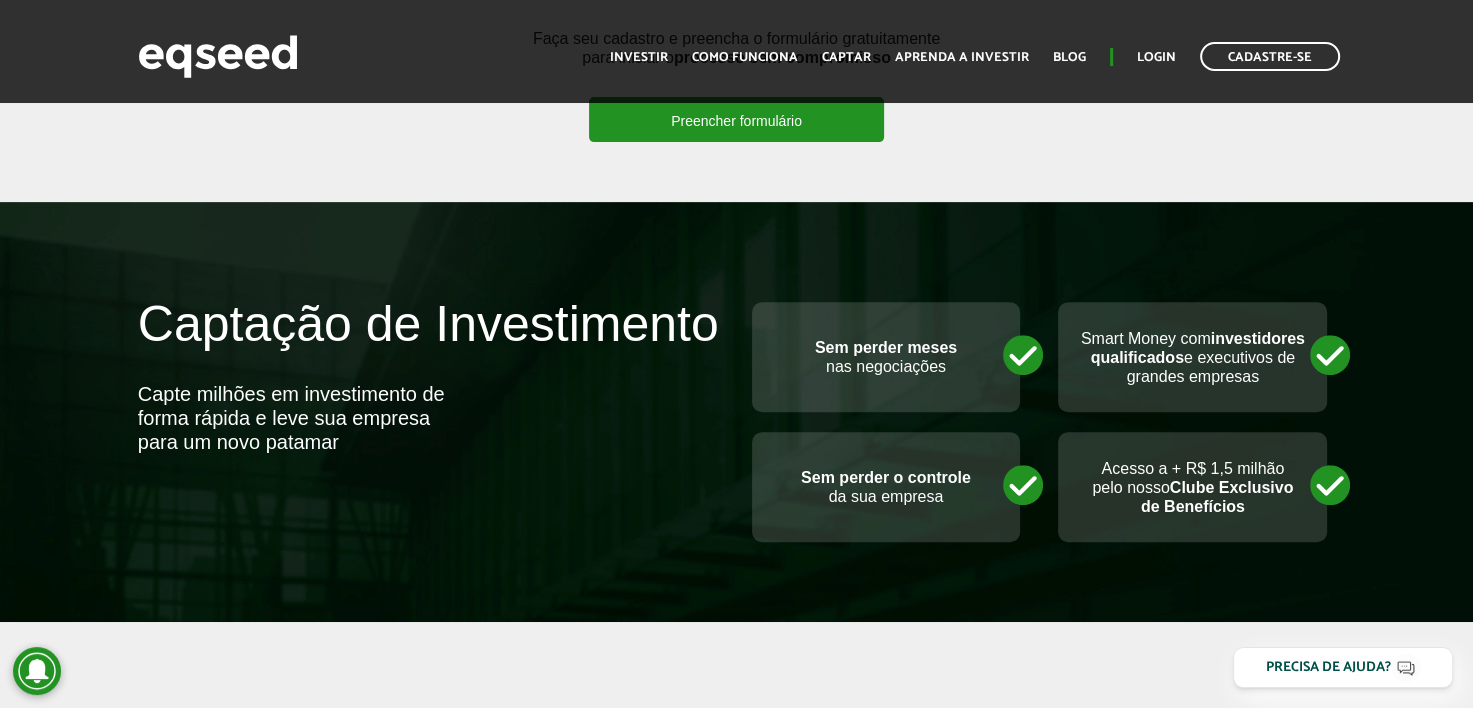 scroll, scrollTop: 700, scrollLeft: 0, axis: vertical 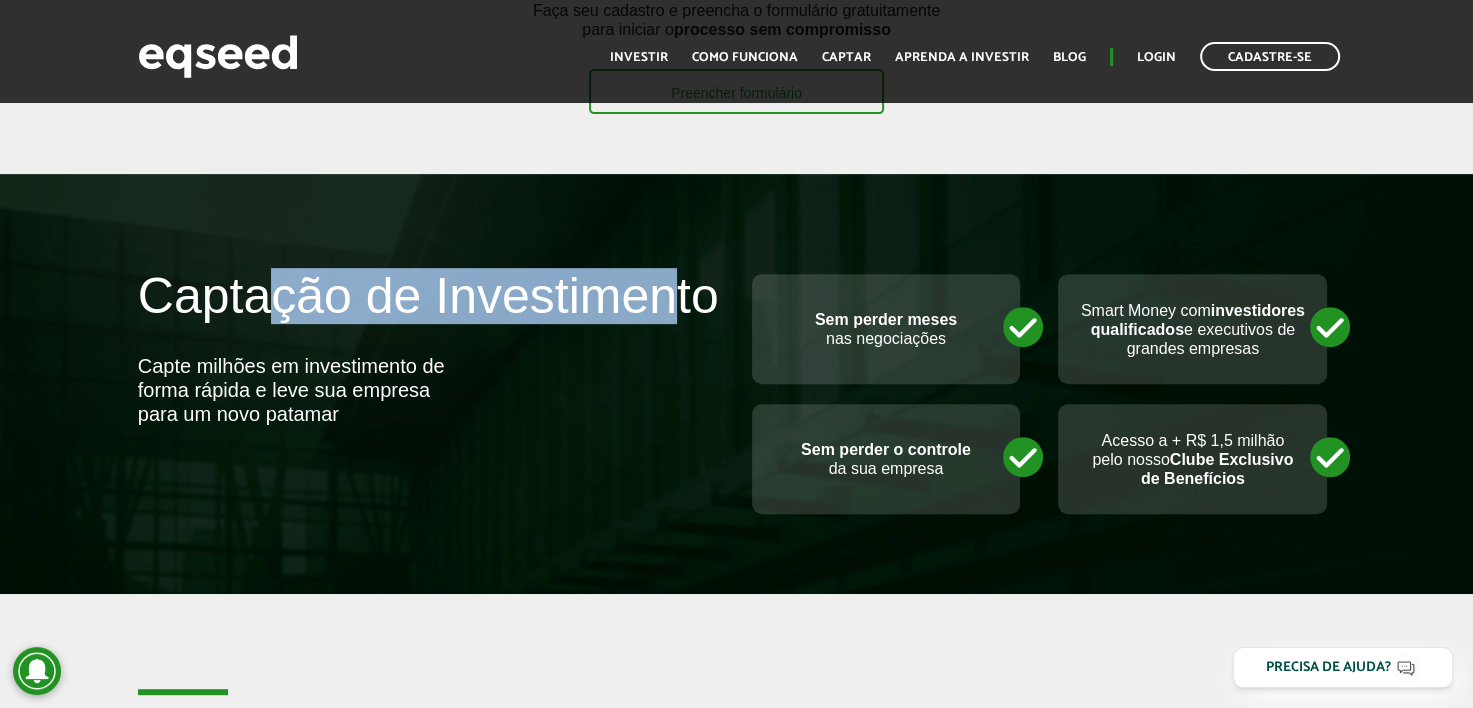 drag, startPoint x: 265, startPoint y: 306, endPoint x: 680, endPoint y: 339, distance: 416.30997 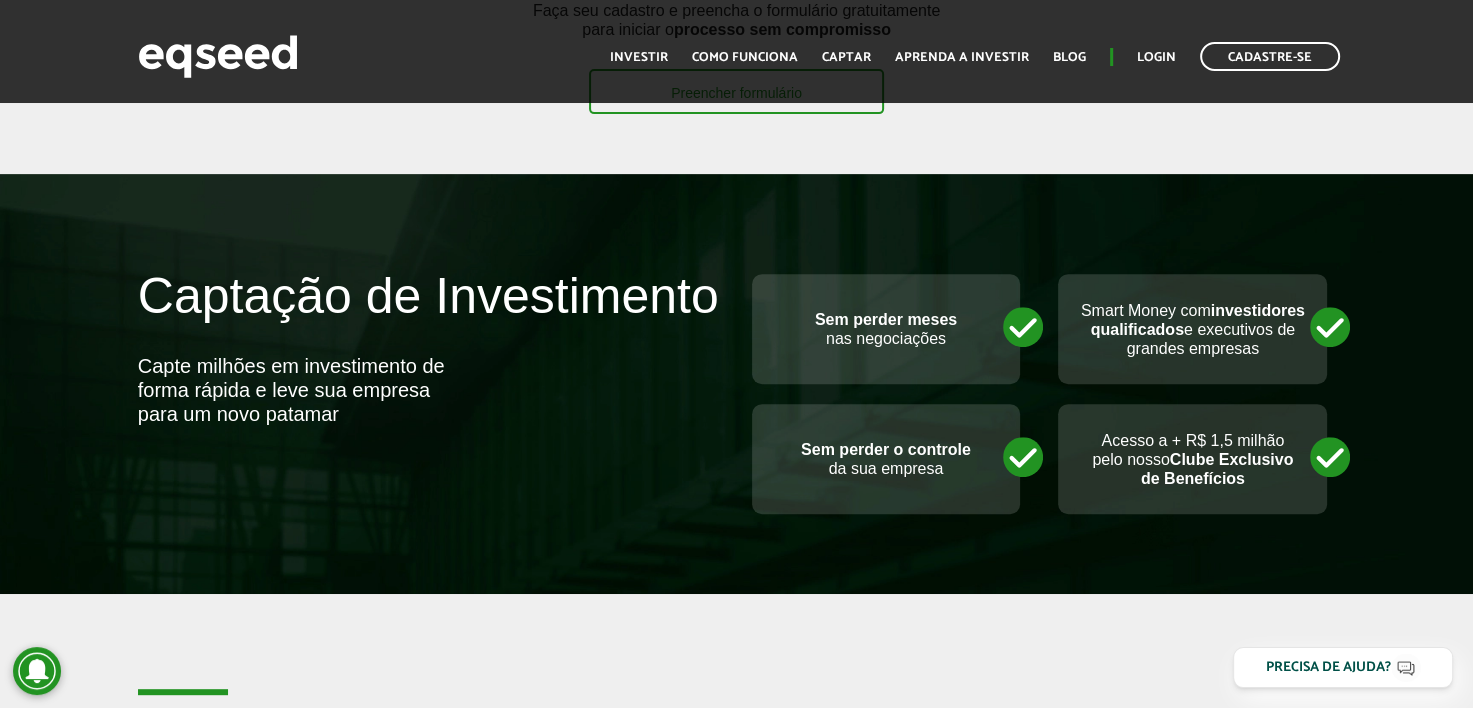 drag, startPoint x: 680, startPoint y: 339, endPoint x: 648, endPoint y: 450, distance: 115.52056 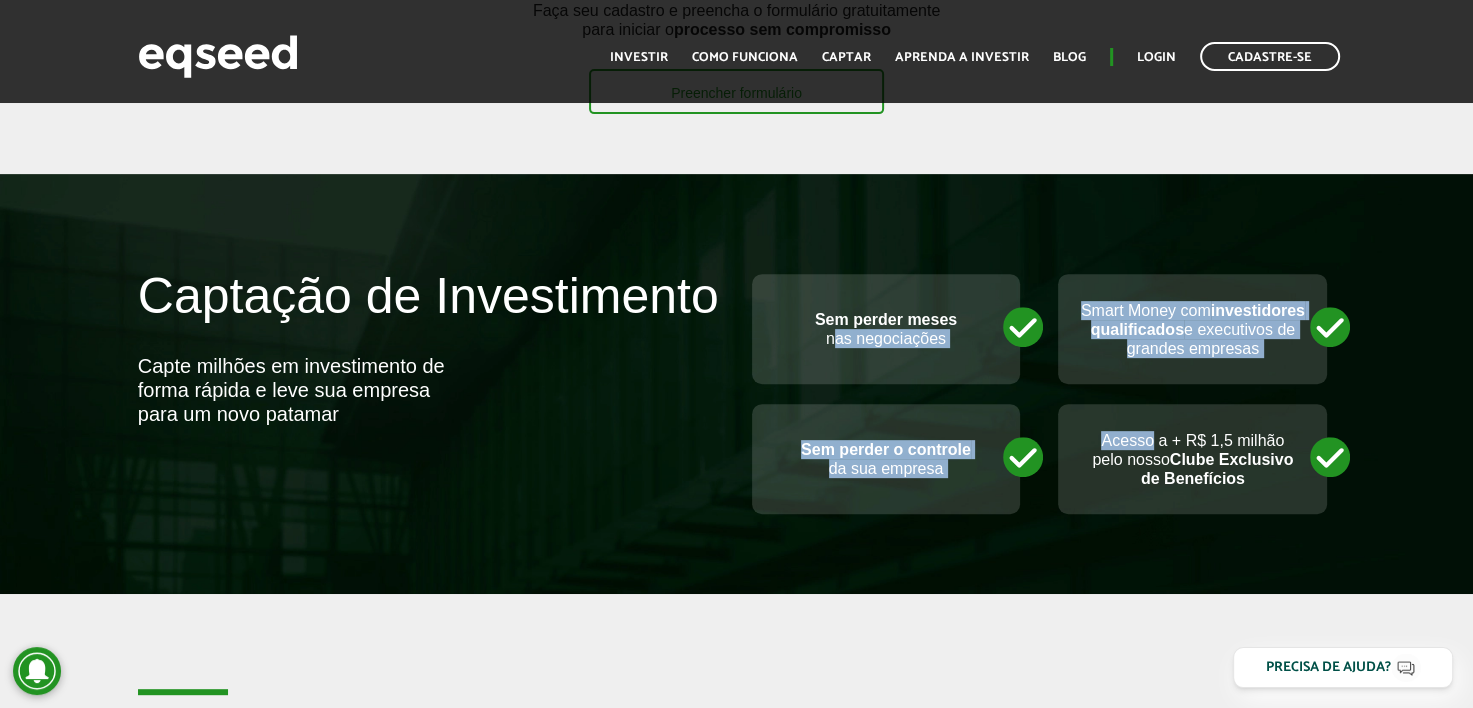 drag, startPoint x: 833, startPoint y: 334, endPoint x: 1147, endPoint y: 414, distance: 324.03085 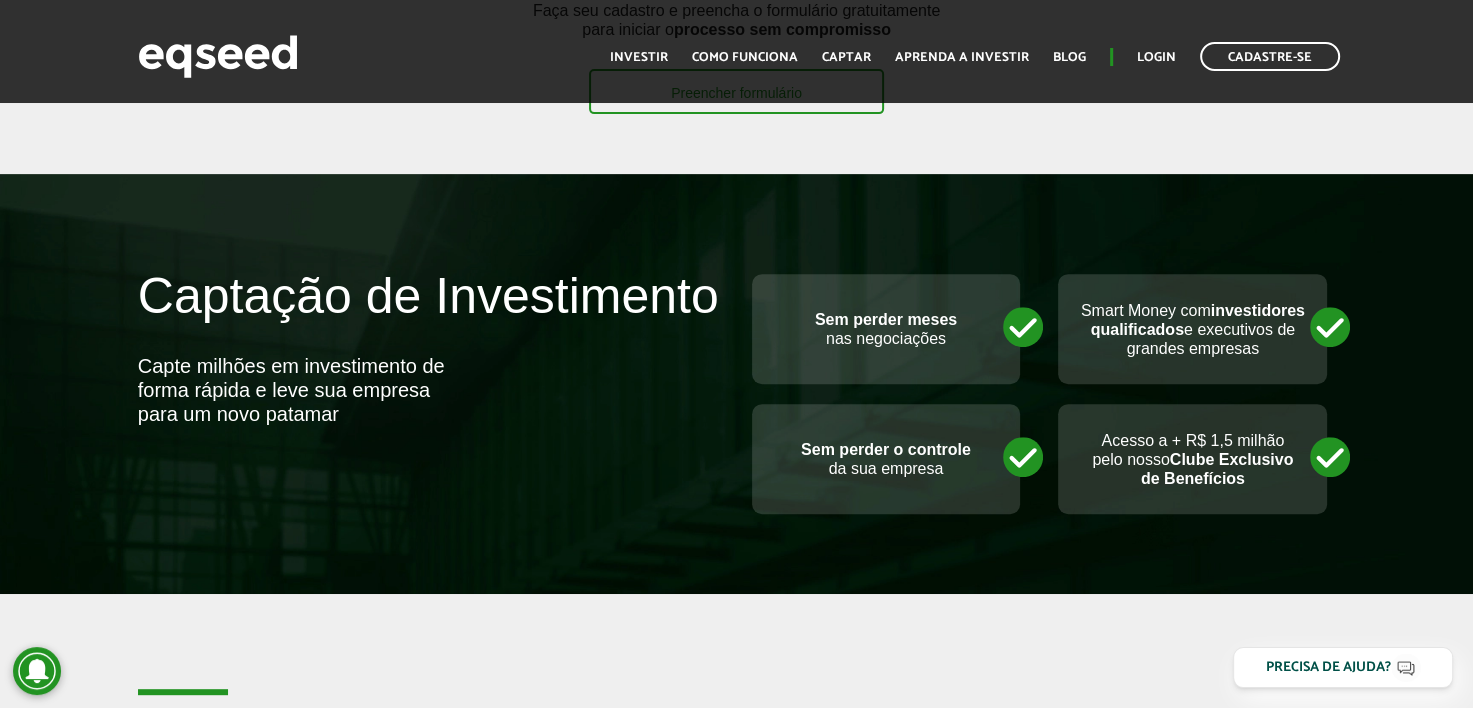 drag, startPoint x: 1147, startPoint y: 414, endPoint x: 1060, endPoint y: 468, distance: 102.396286 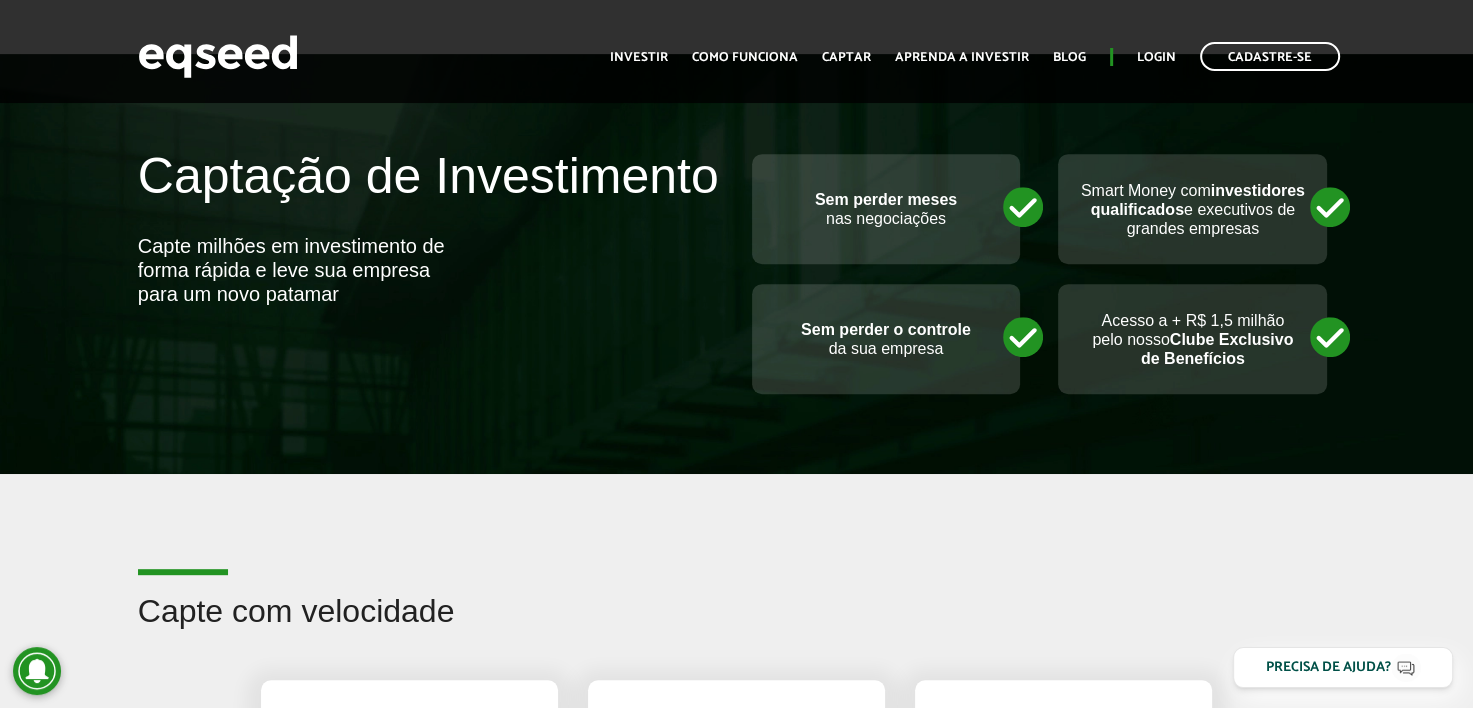 scroll, scrollTop: 1200, scrollLeft: 0, axis: vertical 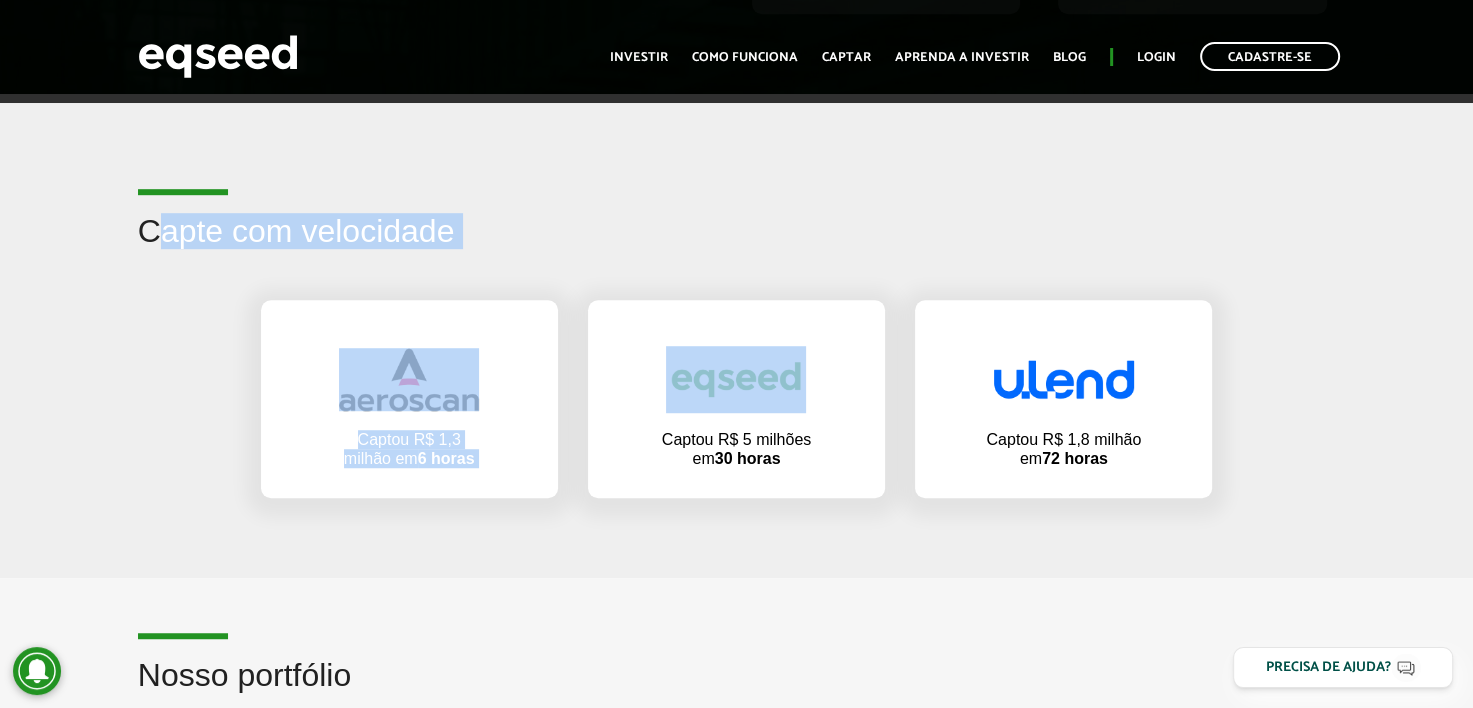 drag, startPoint x: 152, startPoint y: 220, endPoint x: 636, endPoint y: 284, distance: 488.21307 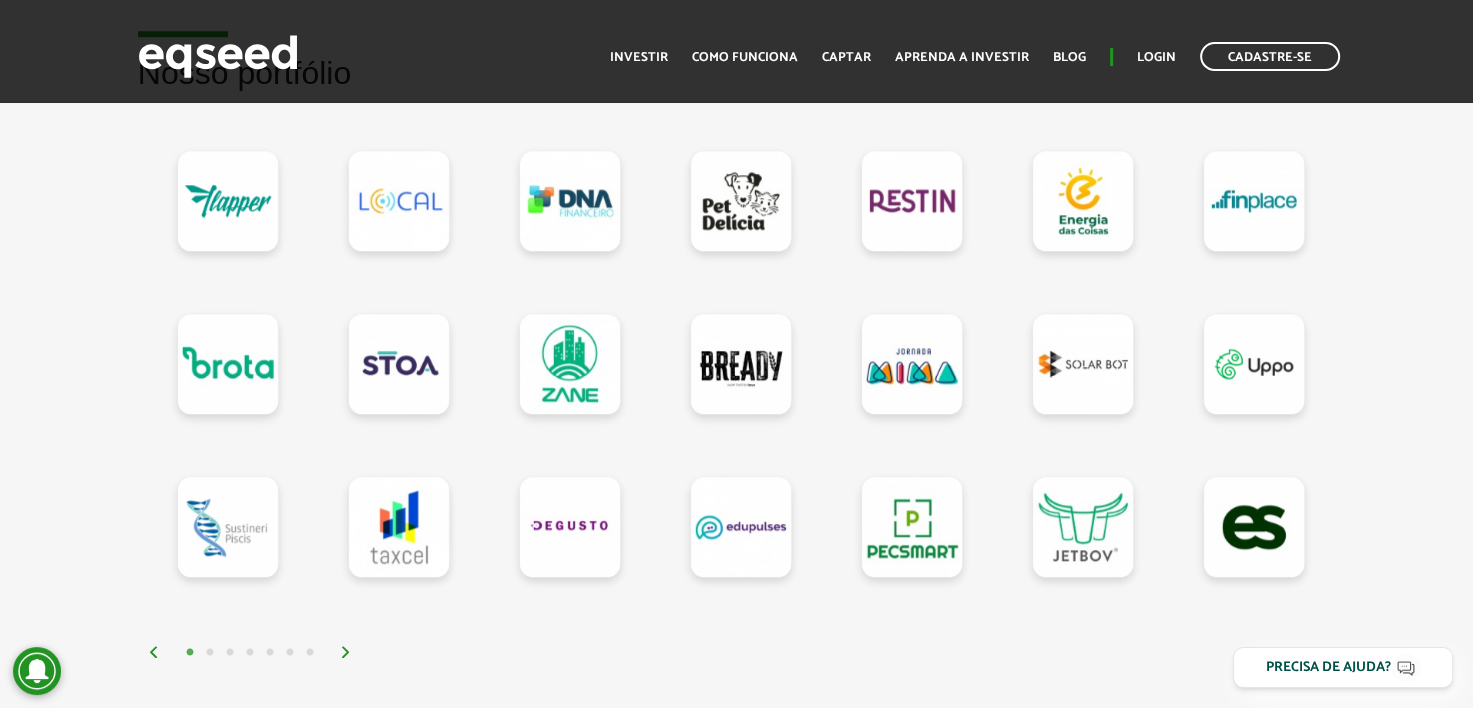 scroll, scrollTop: 1800, scrollLeft: 0, axis: vertical 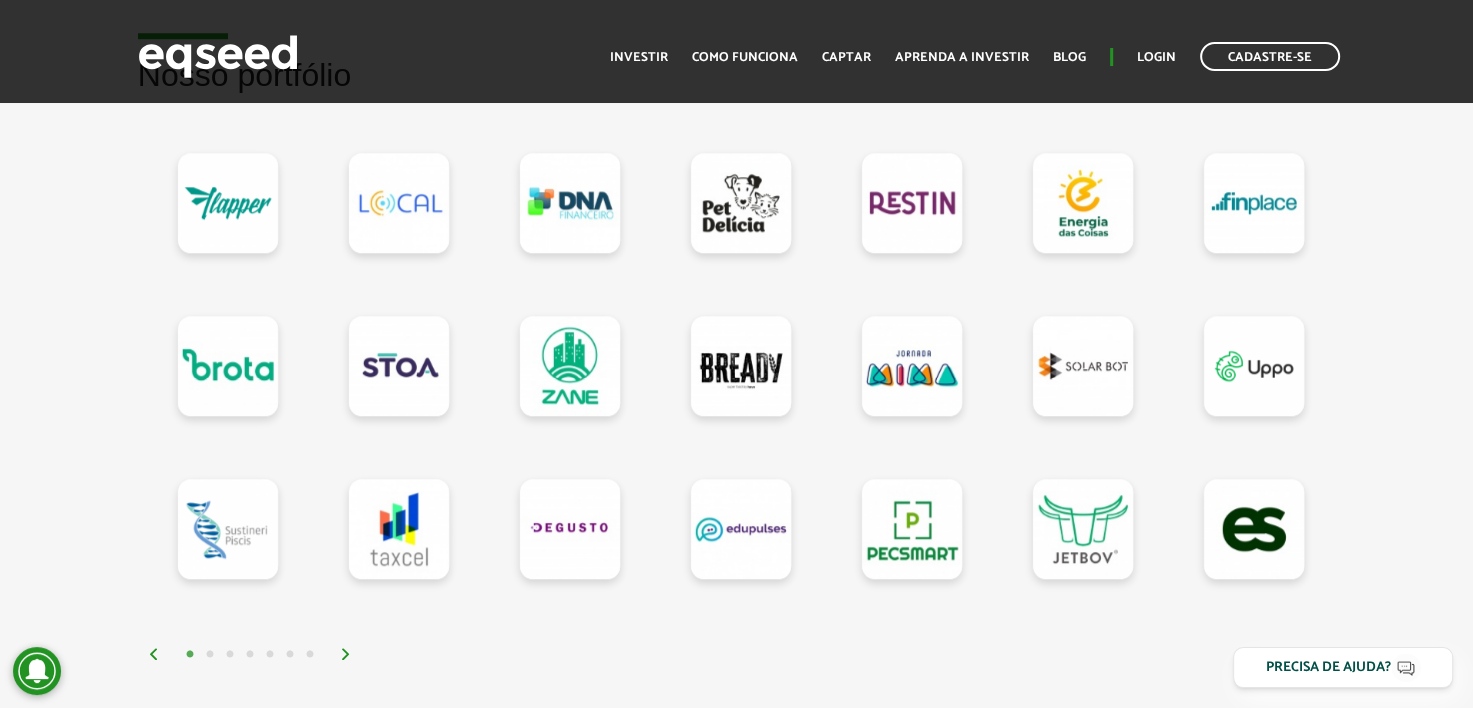 click at bounding box center (346, 654) 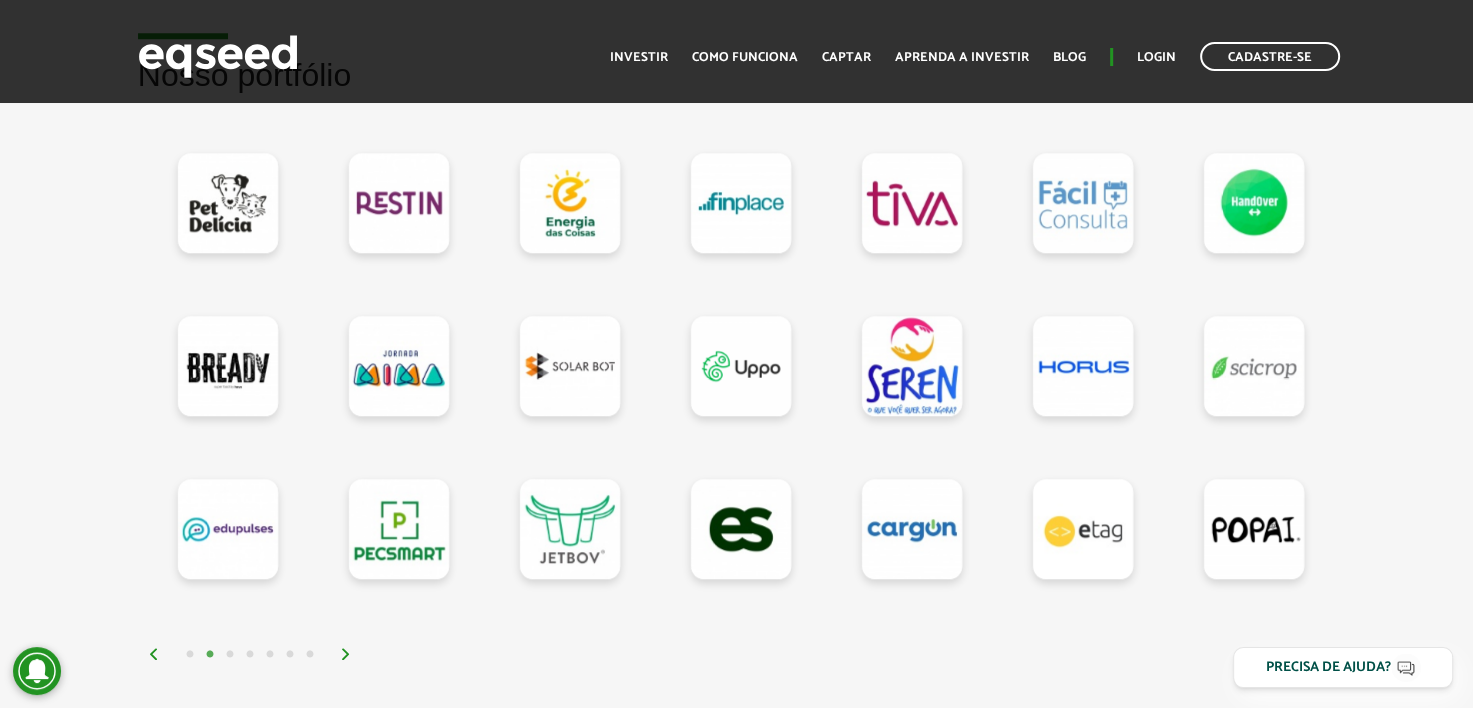 click at bounding box center (346, 654) 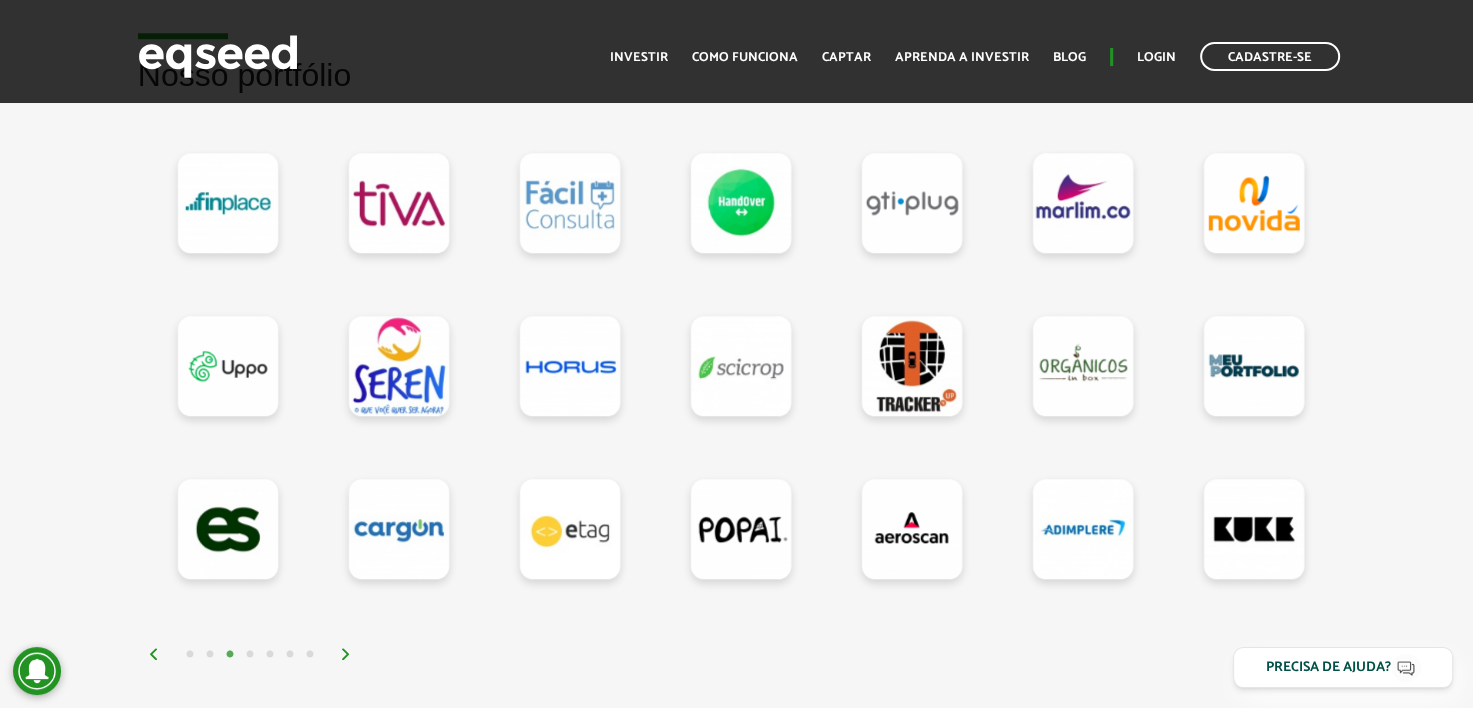 click at bounding box center [346, 654] 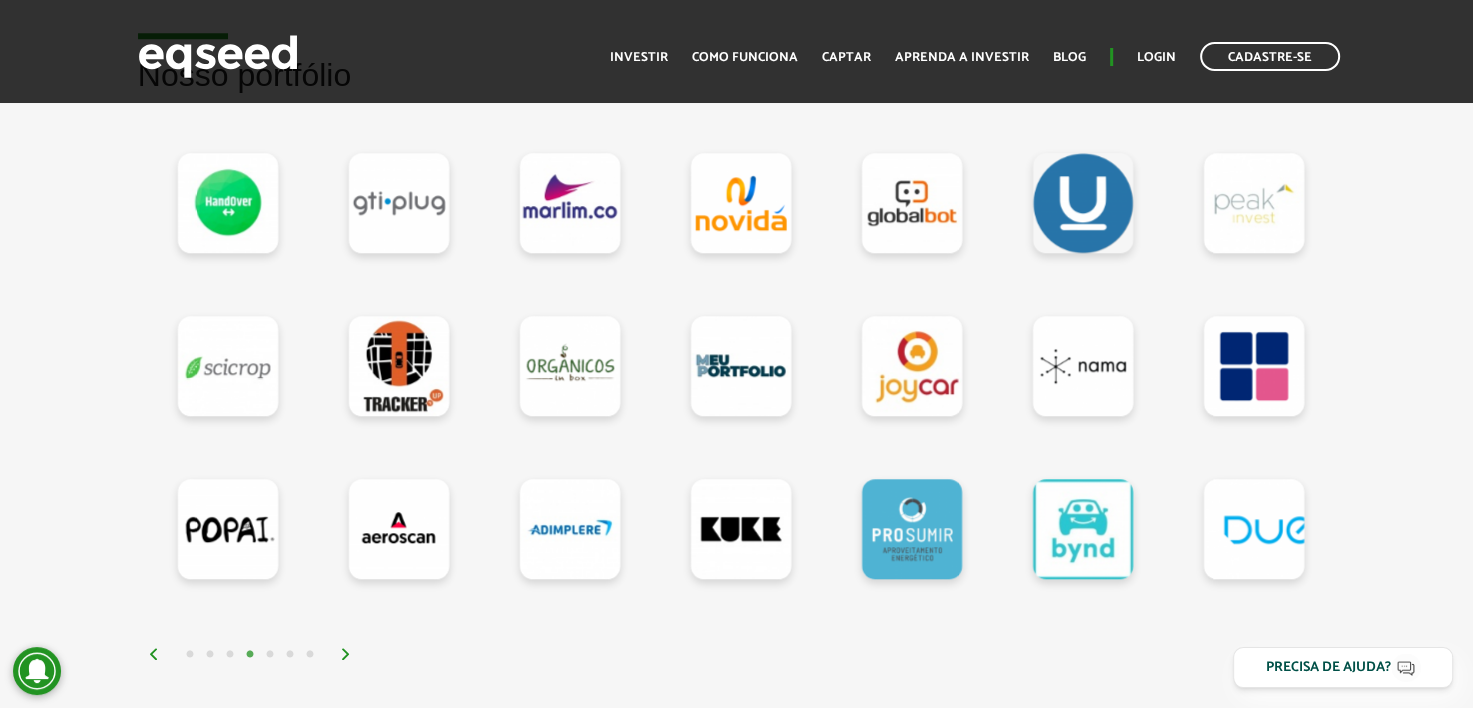click at bounding box center (346, 654) 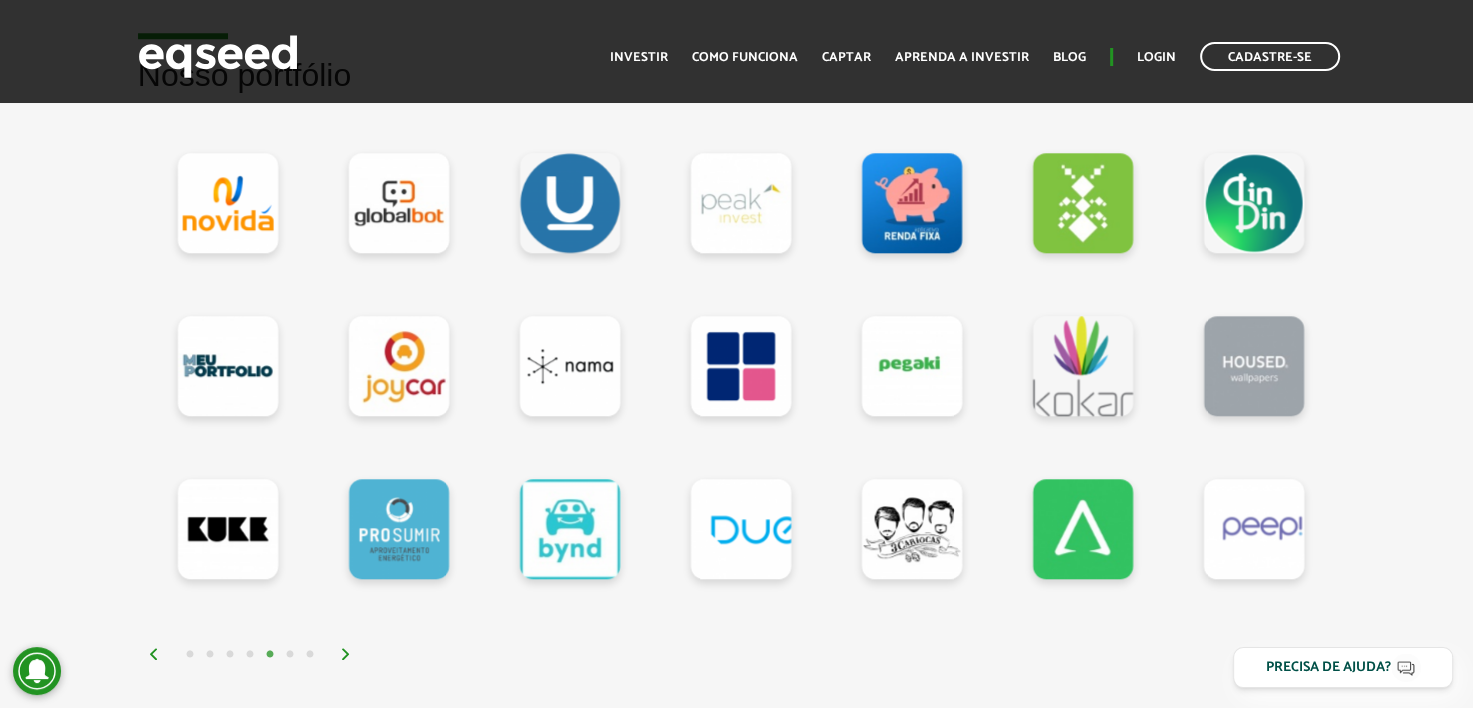 click at bounding box center (346, 654) 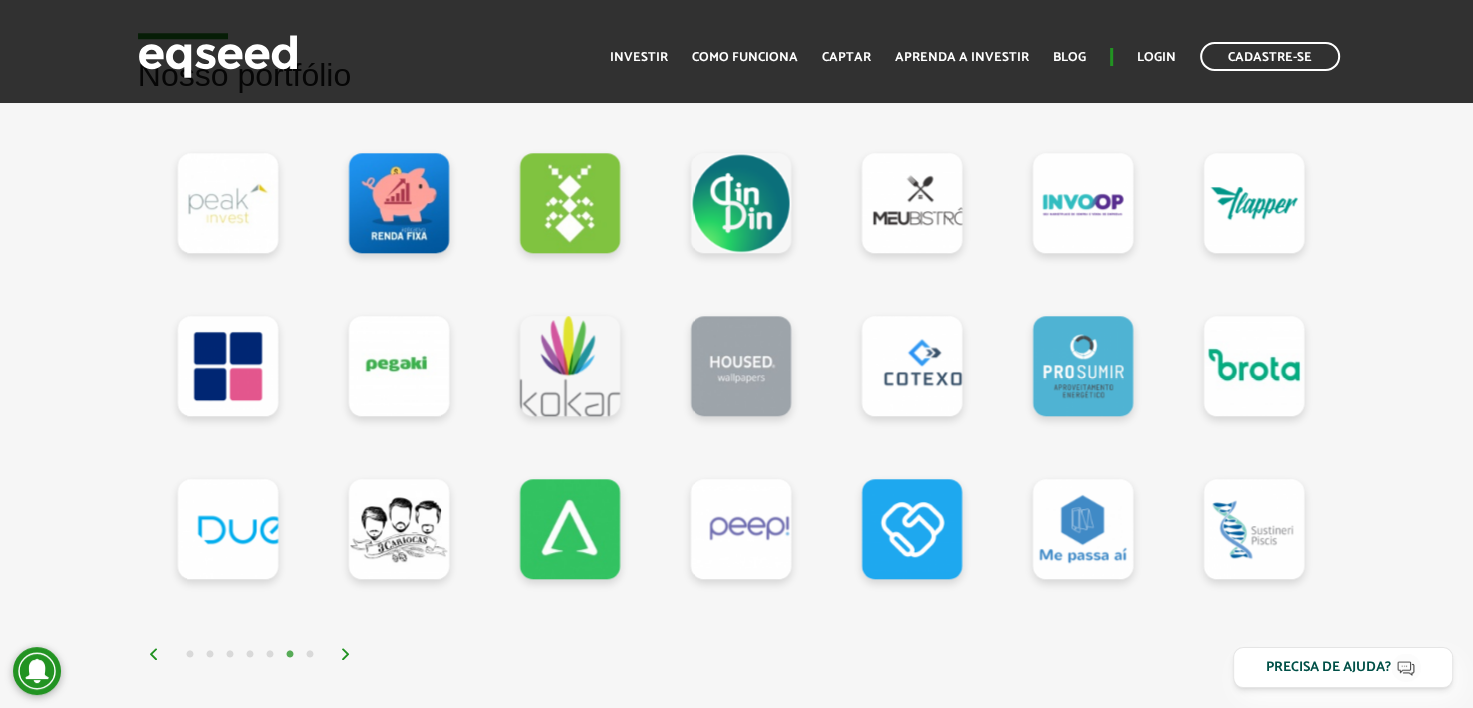 click at bounding box center [346, 654] 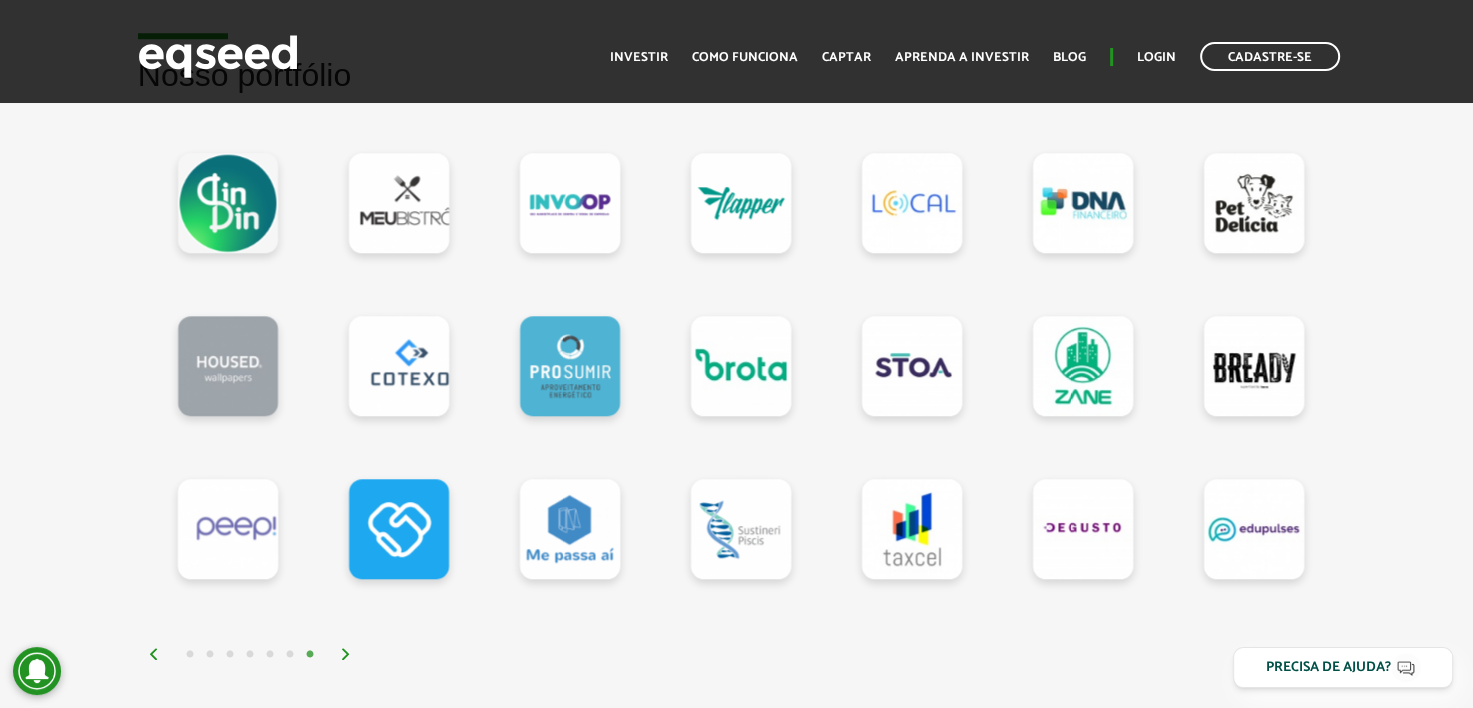 click at bounding box center (346, 654) 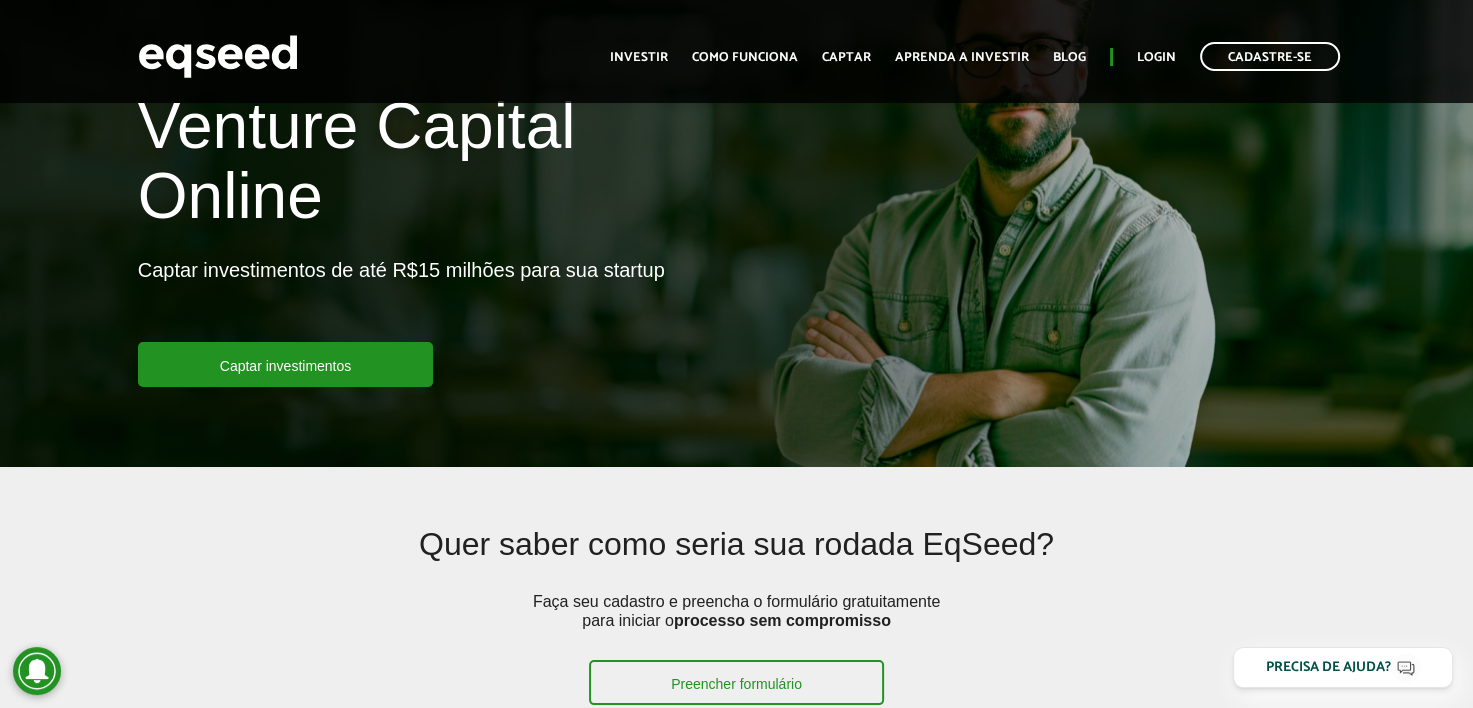 scroll, scrollTop: 100, scrollLeft: 0, axis: vertical 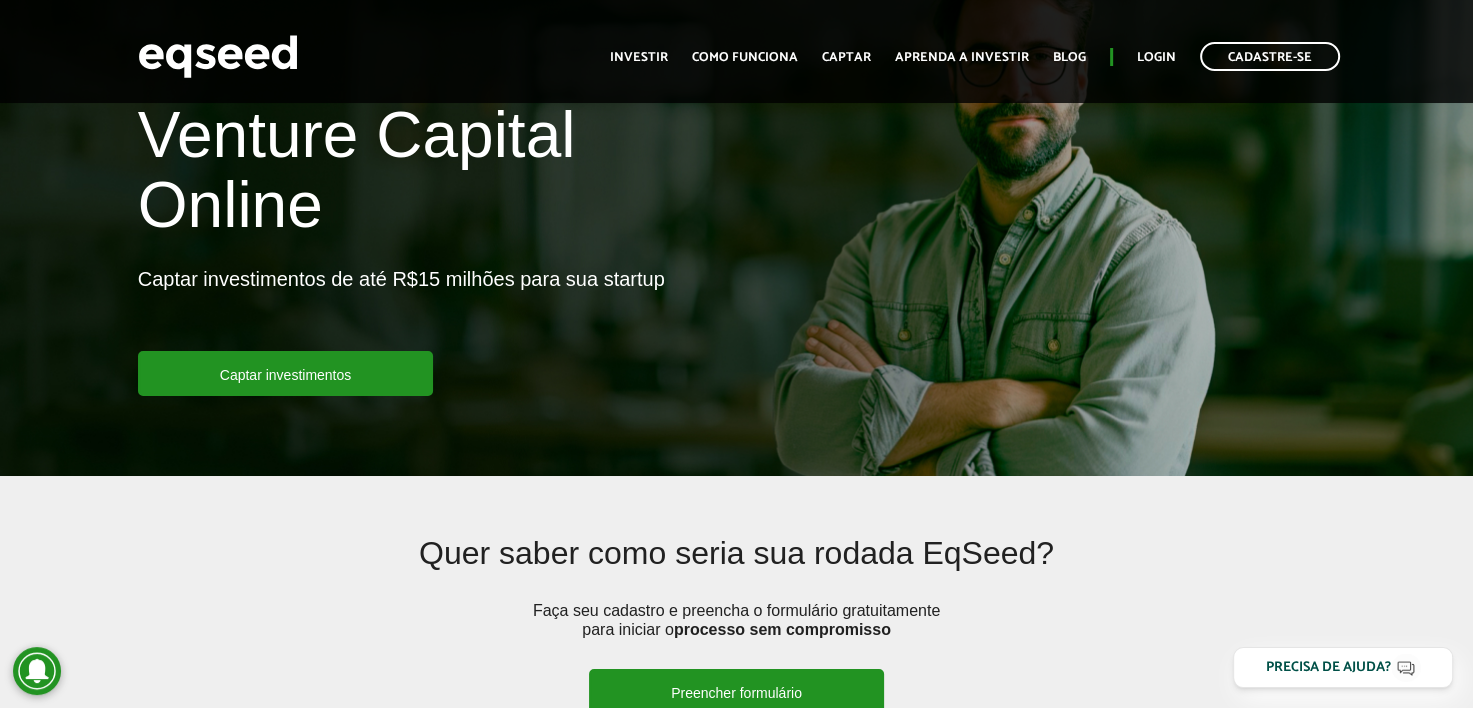 click on "Preencher formulário" at bounding box center [736, 691] 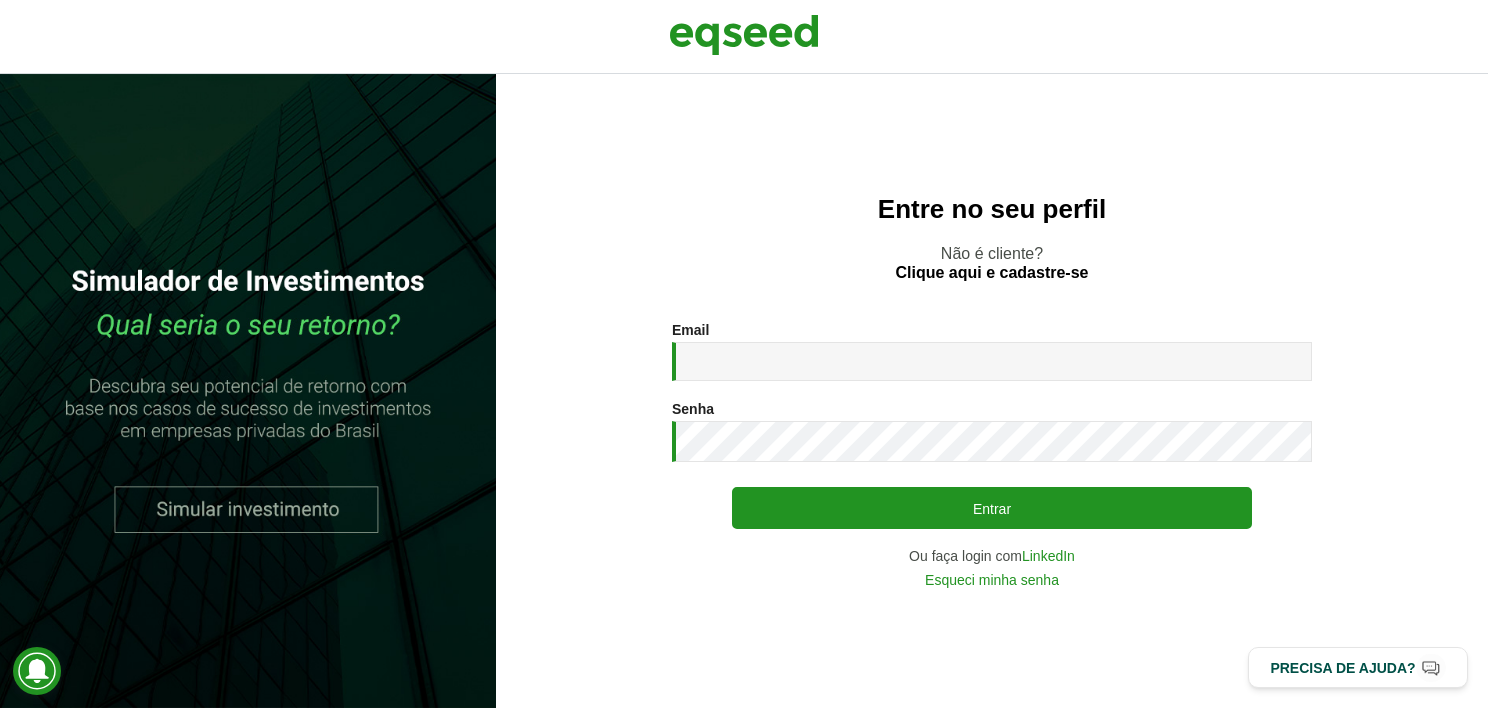 scroll, scrollTop: 0, scrollLeft: 0, axis: both 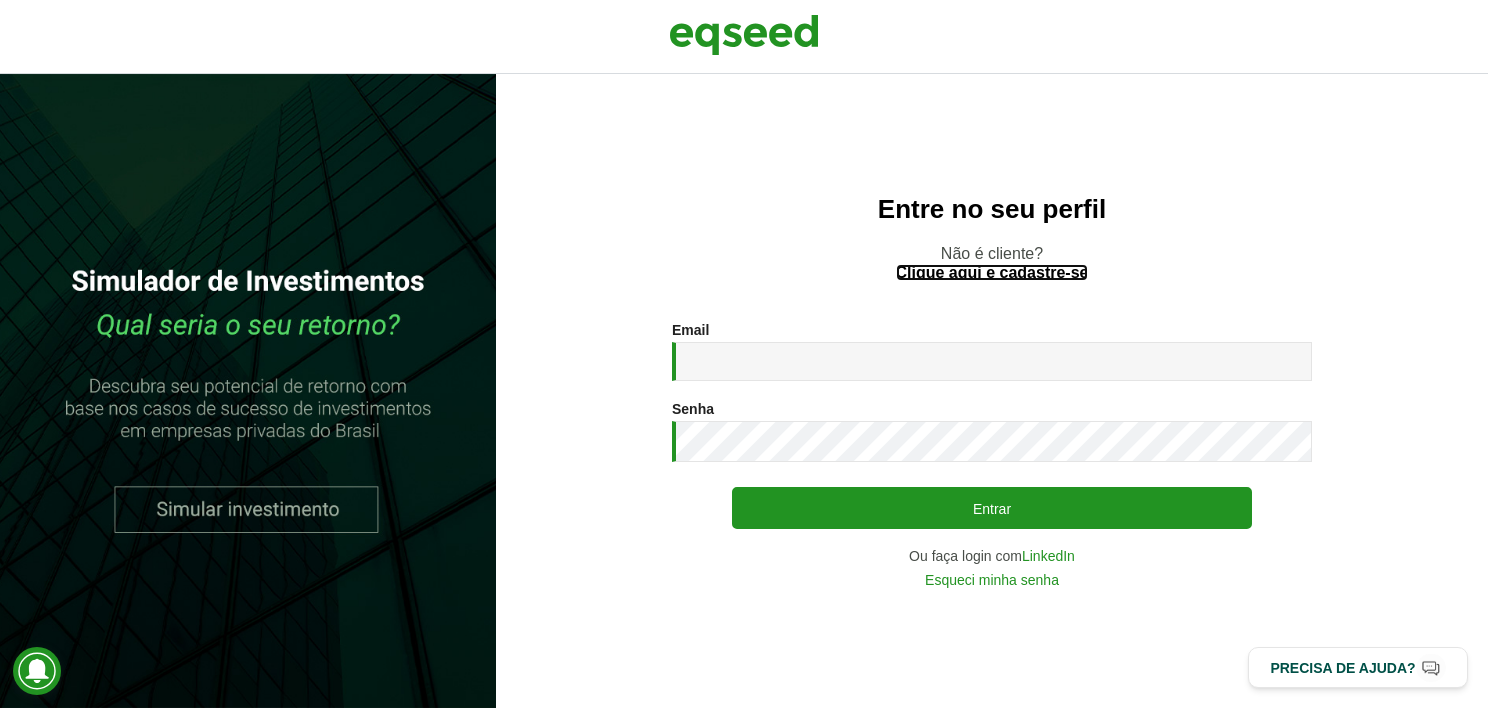 click on "Clique aqui e cadastre-se" at bounding box center (992, 273) 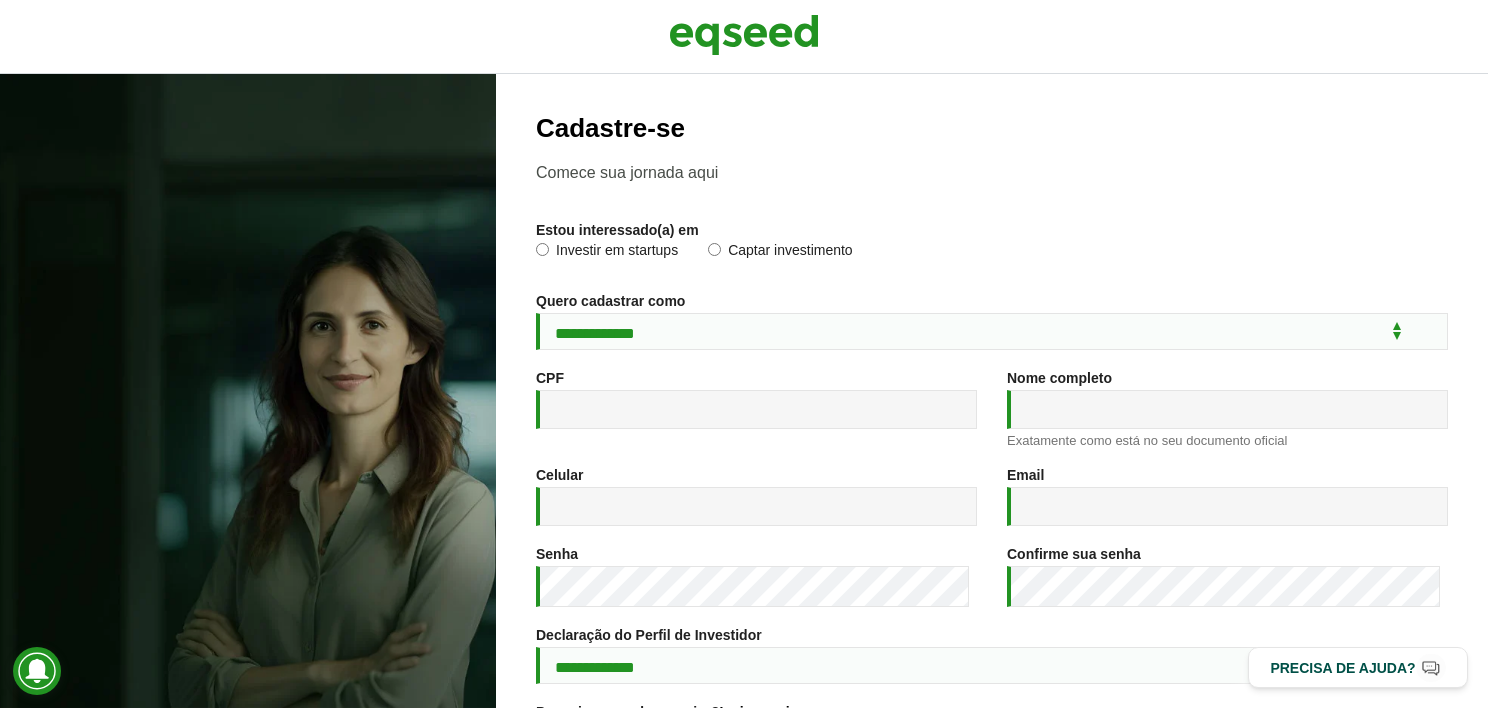 scroll, scrollTop: 0, scrollLeft: 0, axis: both 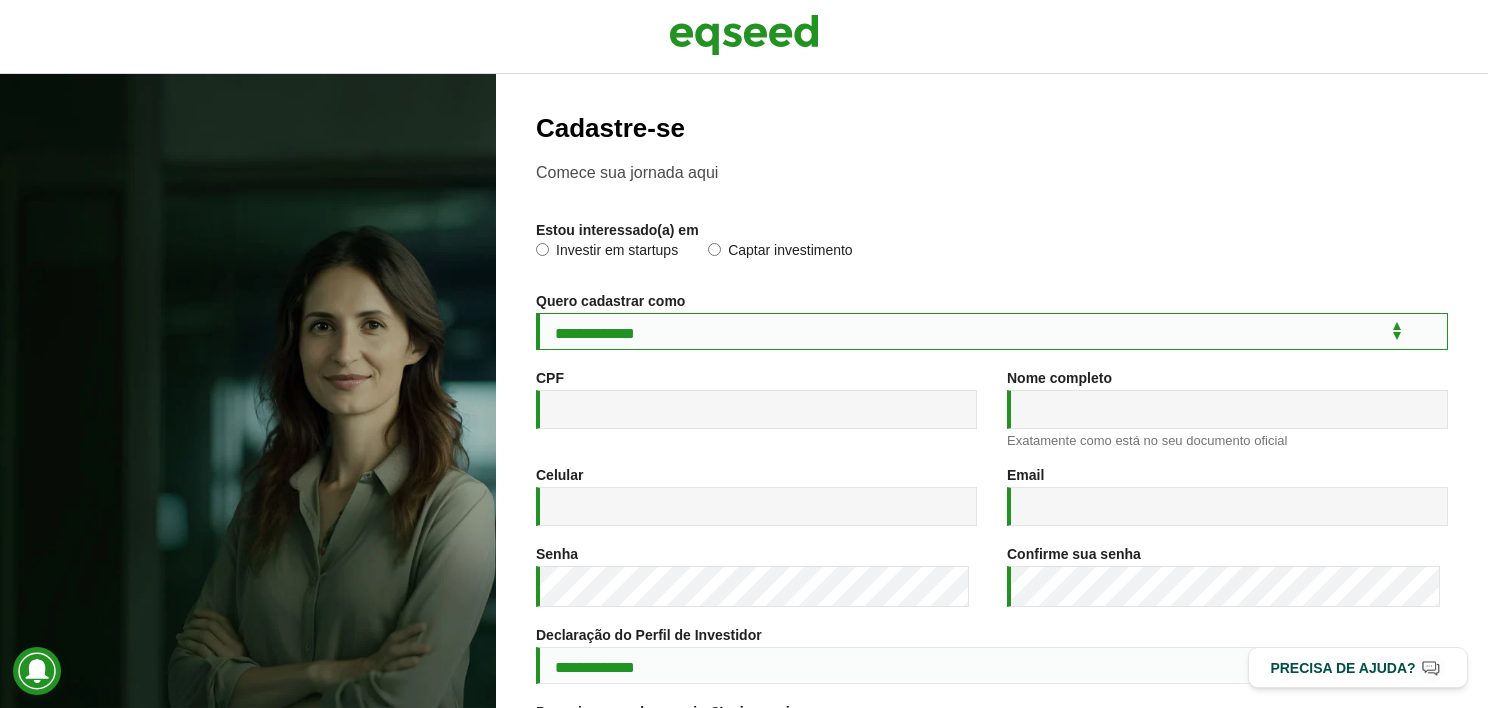 click on "**********" at bounding box center (992, 331) 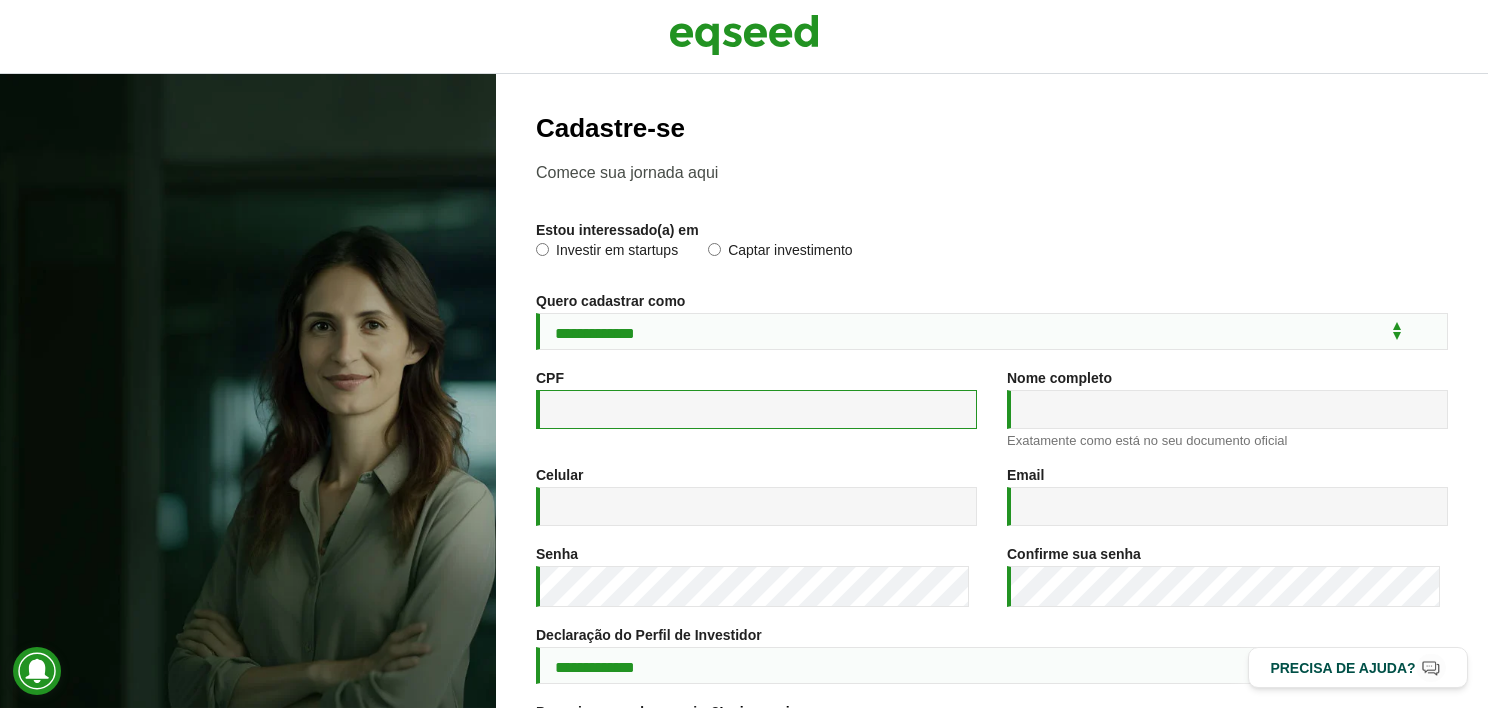 click on "CPF  *" at bounding box center [756, 409] 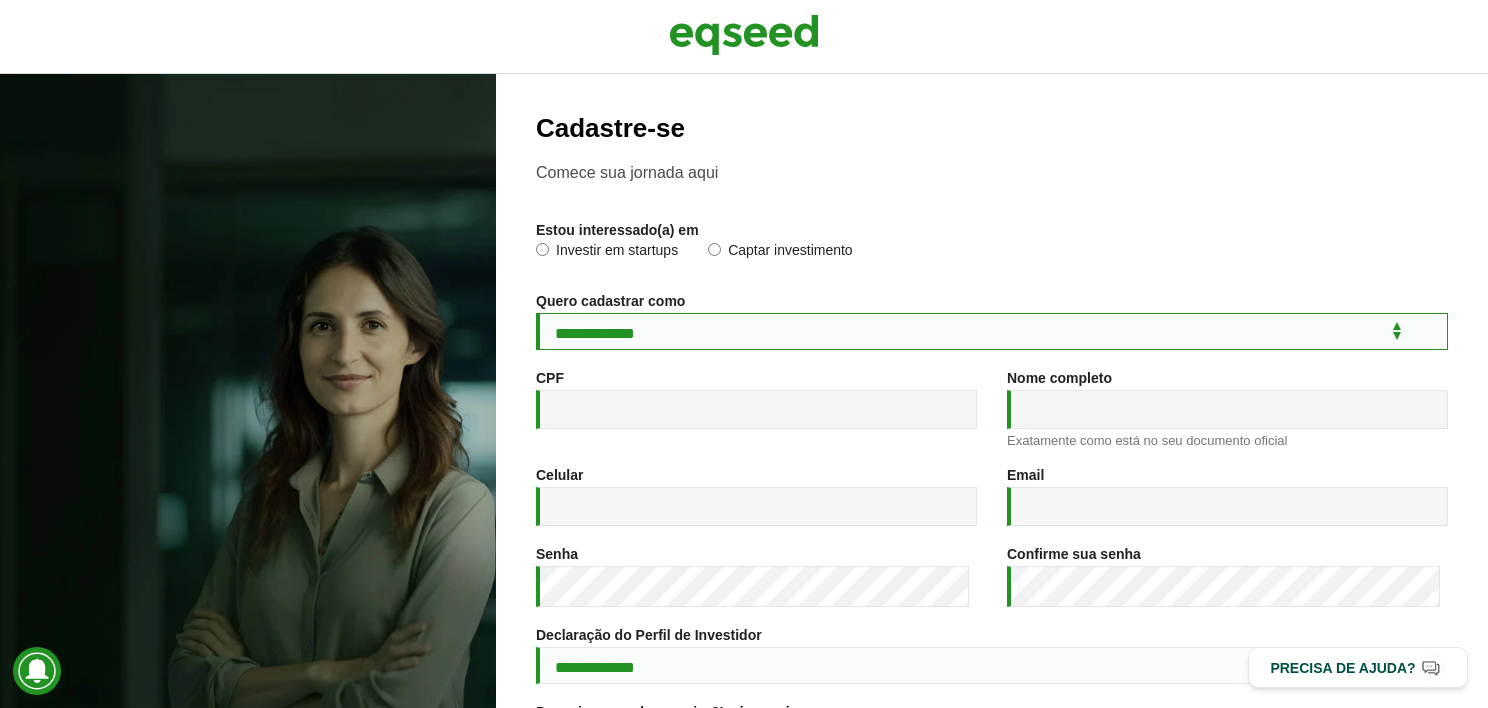 click on "**********" at bounding box center (992, 331) 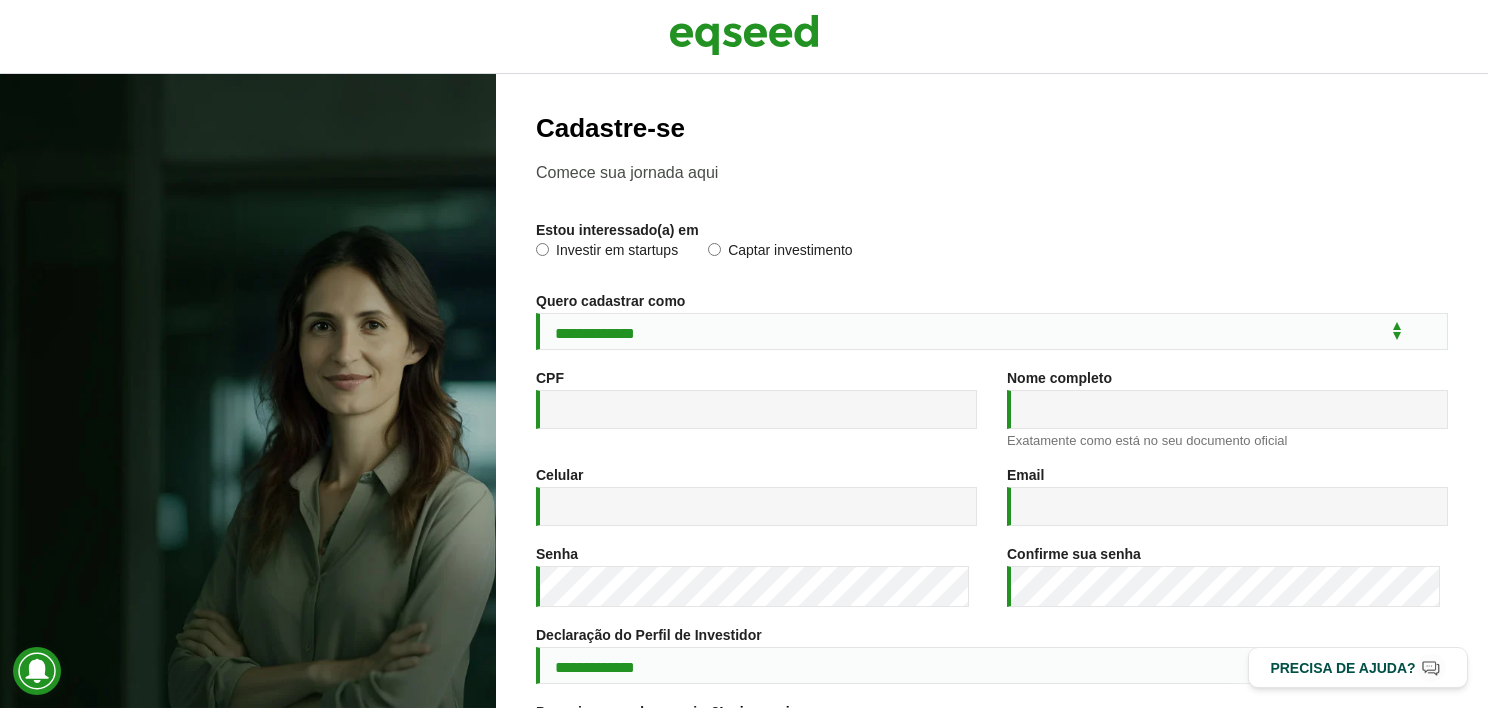 click on "CPF  *" at bounding box center (756, 399) 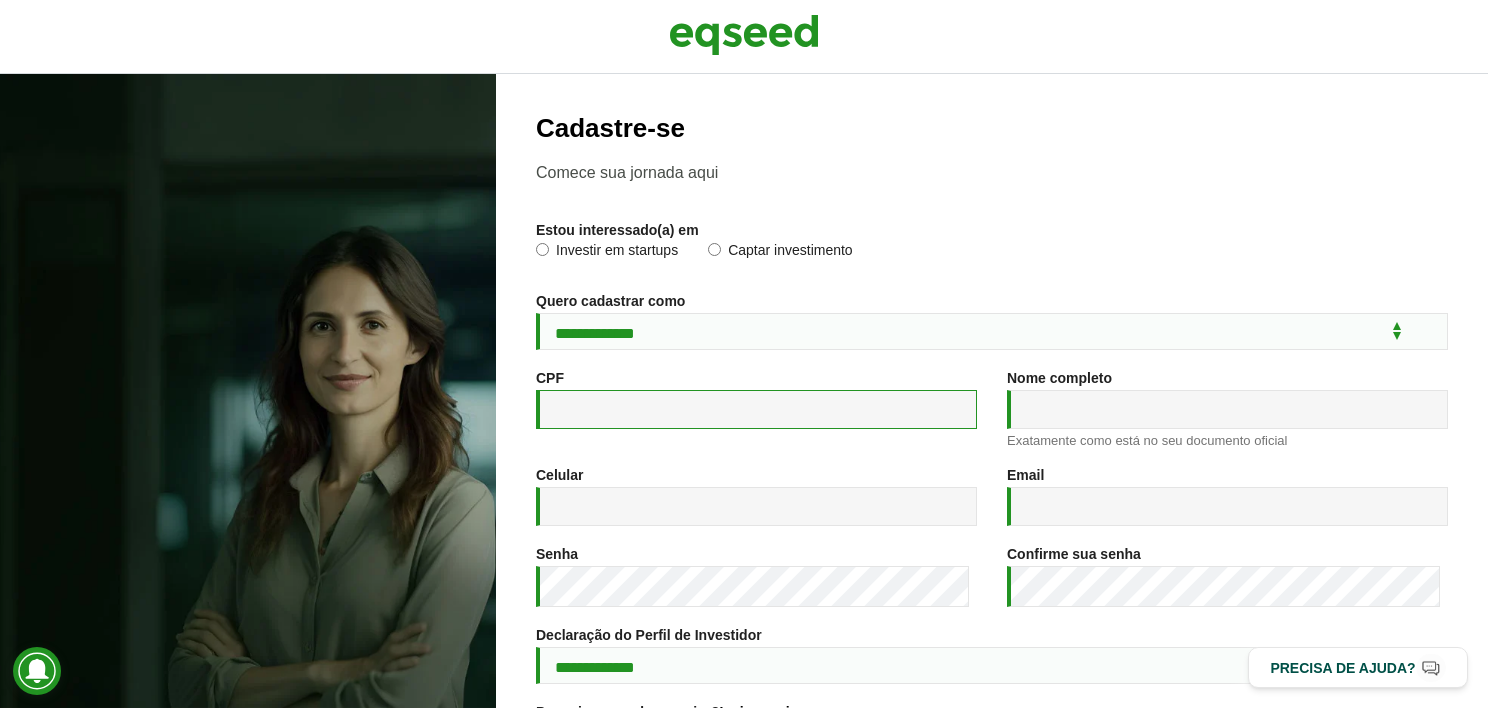 click on "CPF  *" at bounding box center [756, 409] 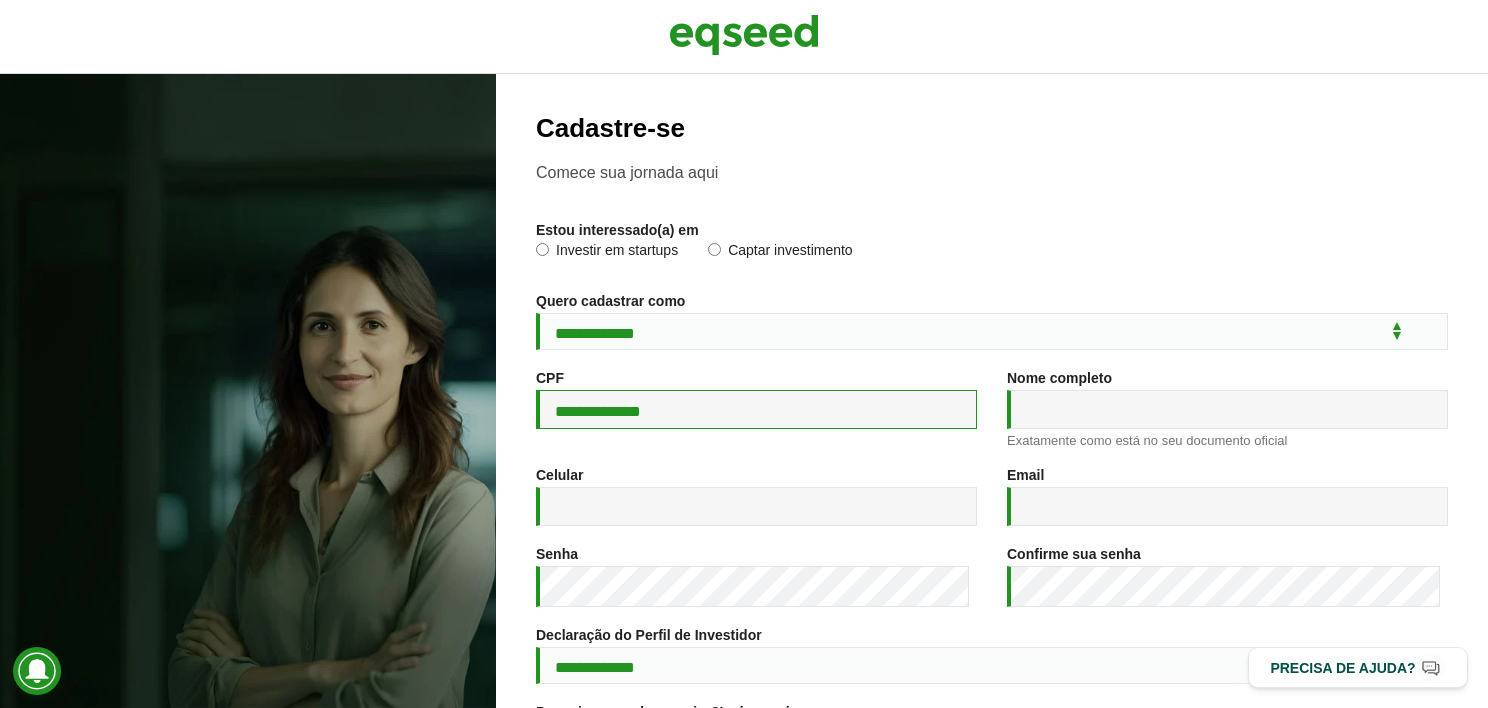 type on "**********" 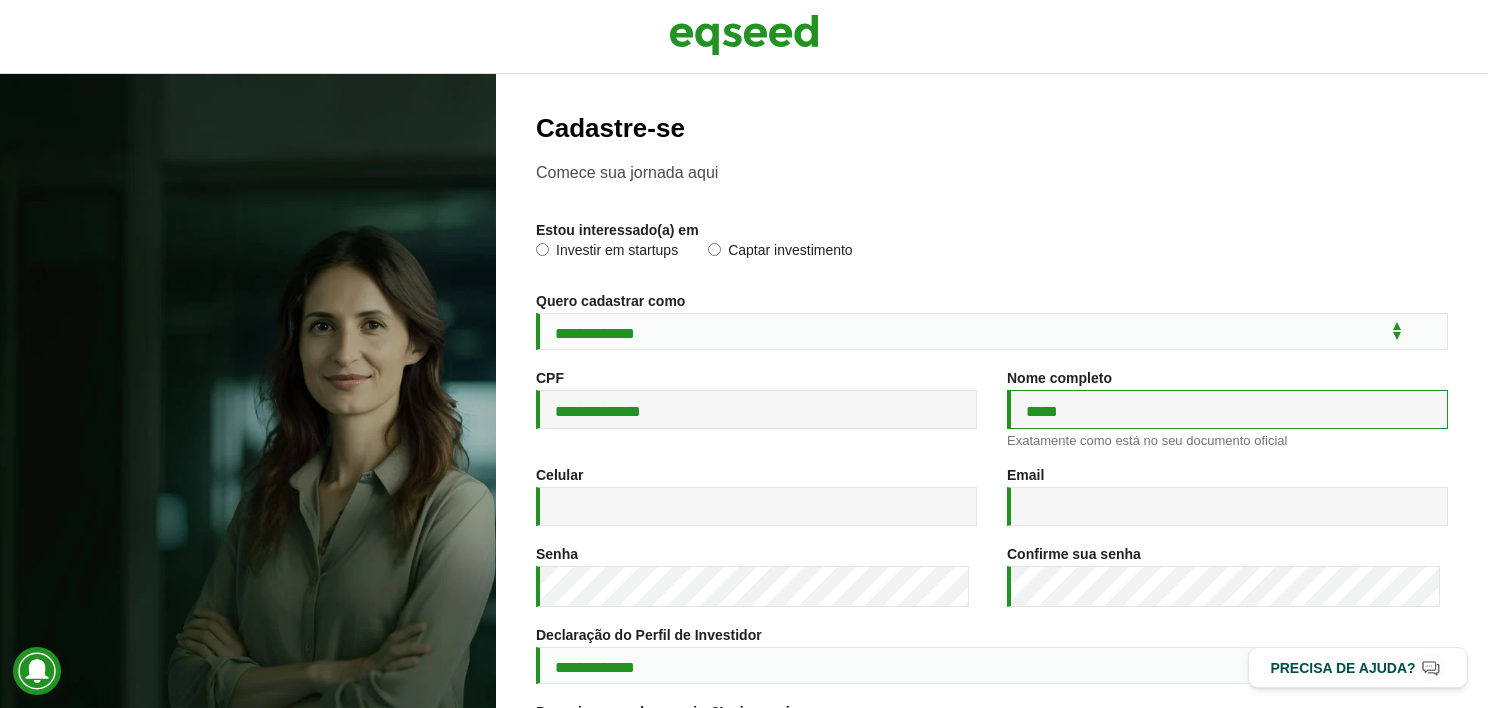 type on "**********" 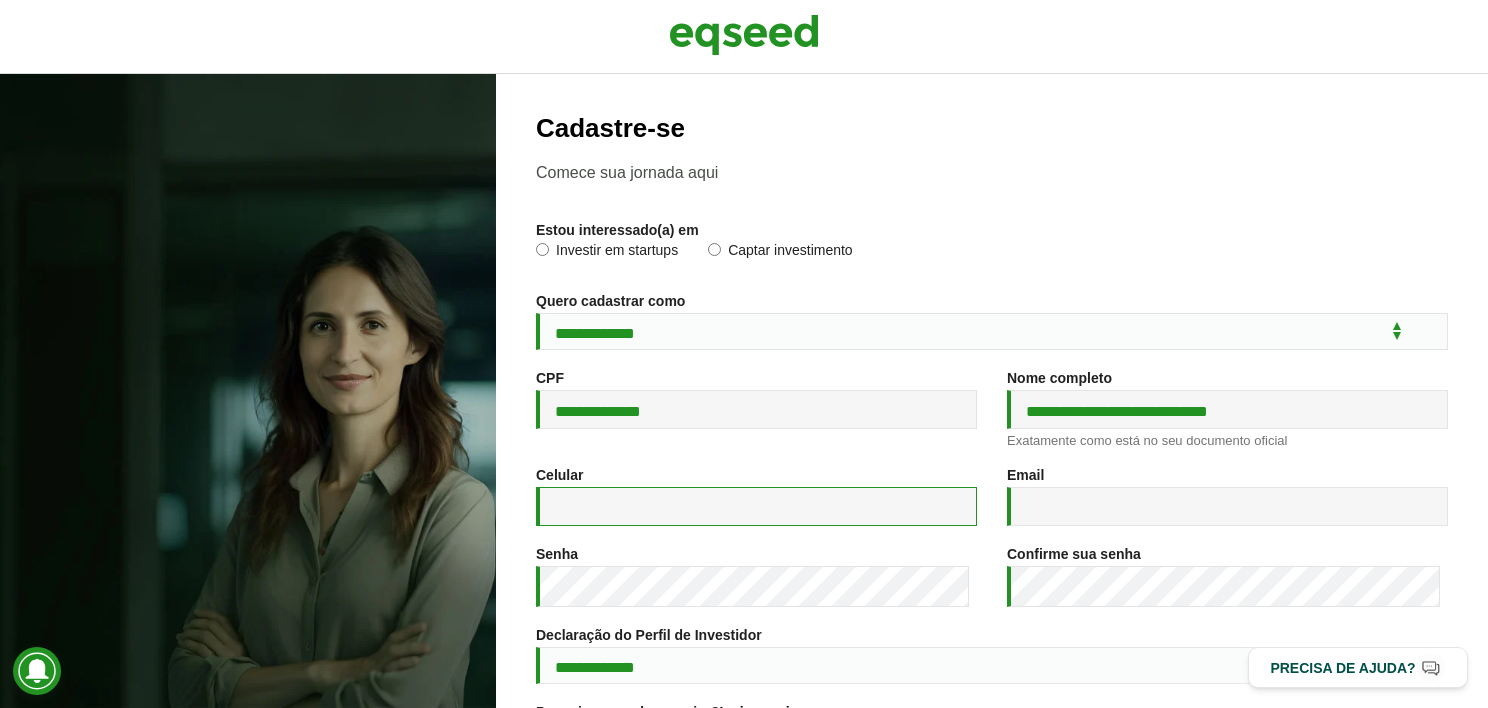 type on "**********" 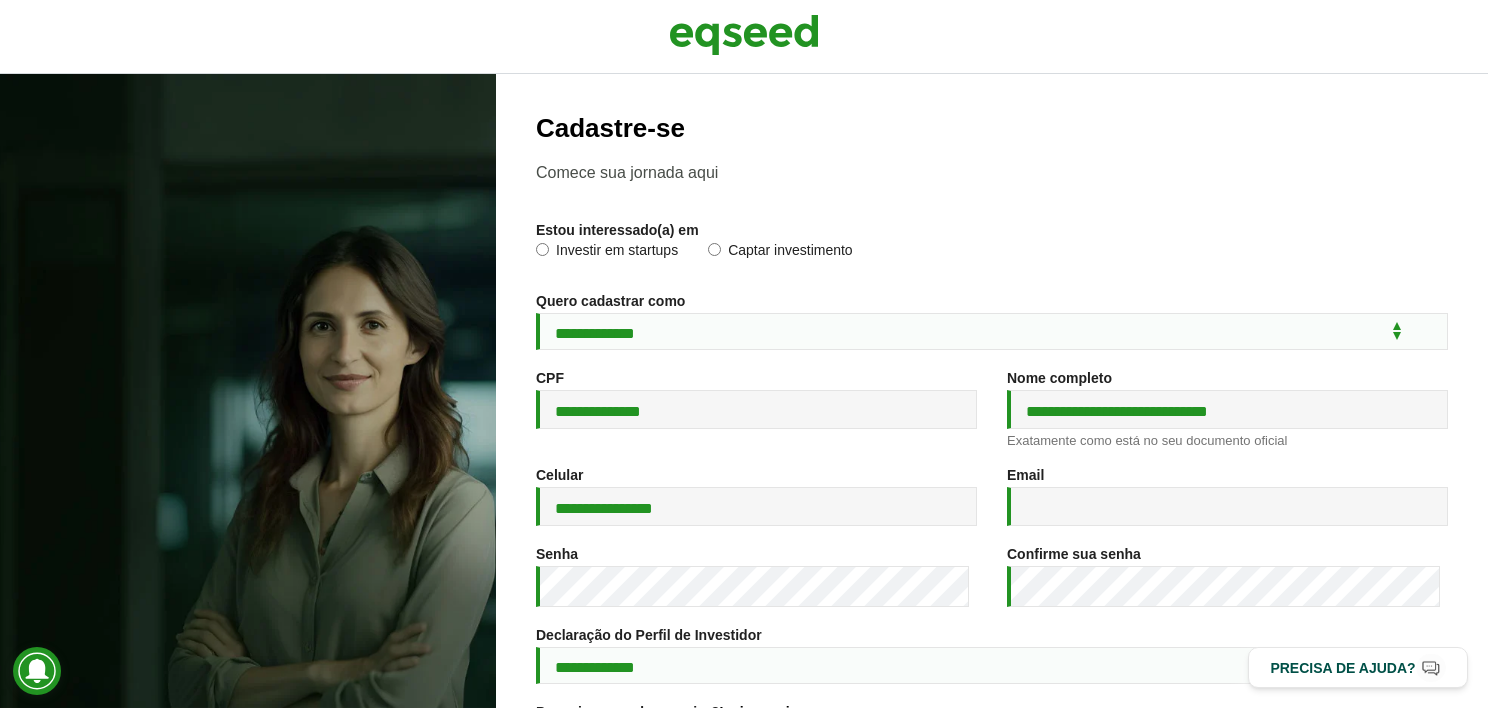 type on "**********" 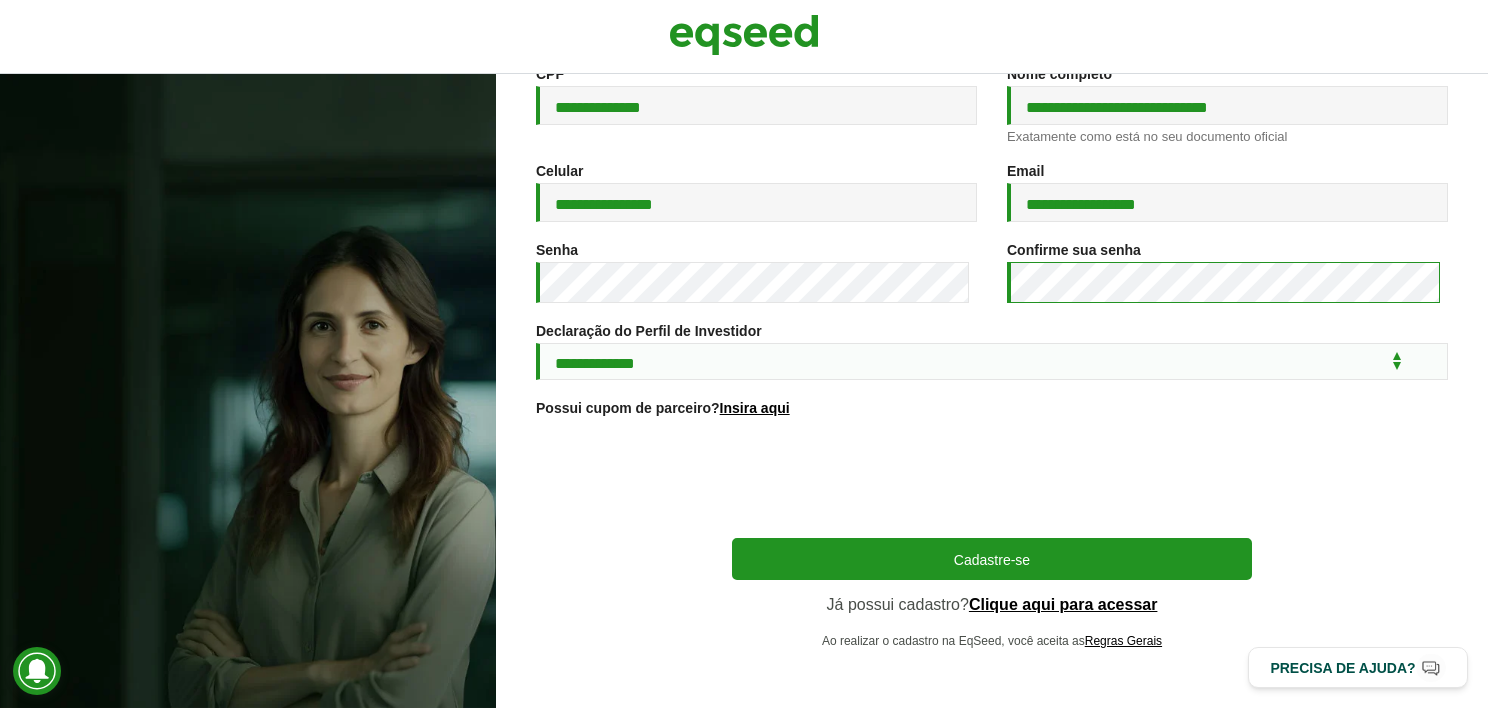 scroll, scrollTop: 318, scrollLeft: 0, axis: vertical 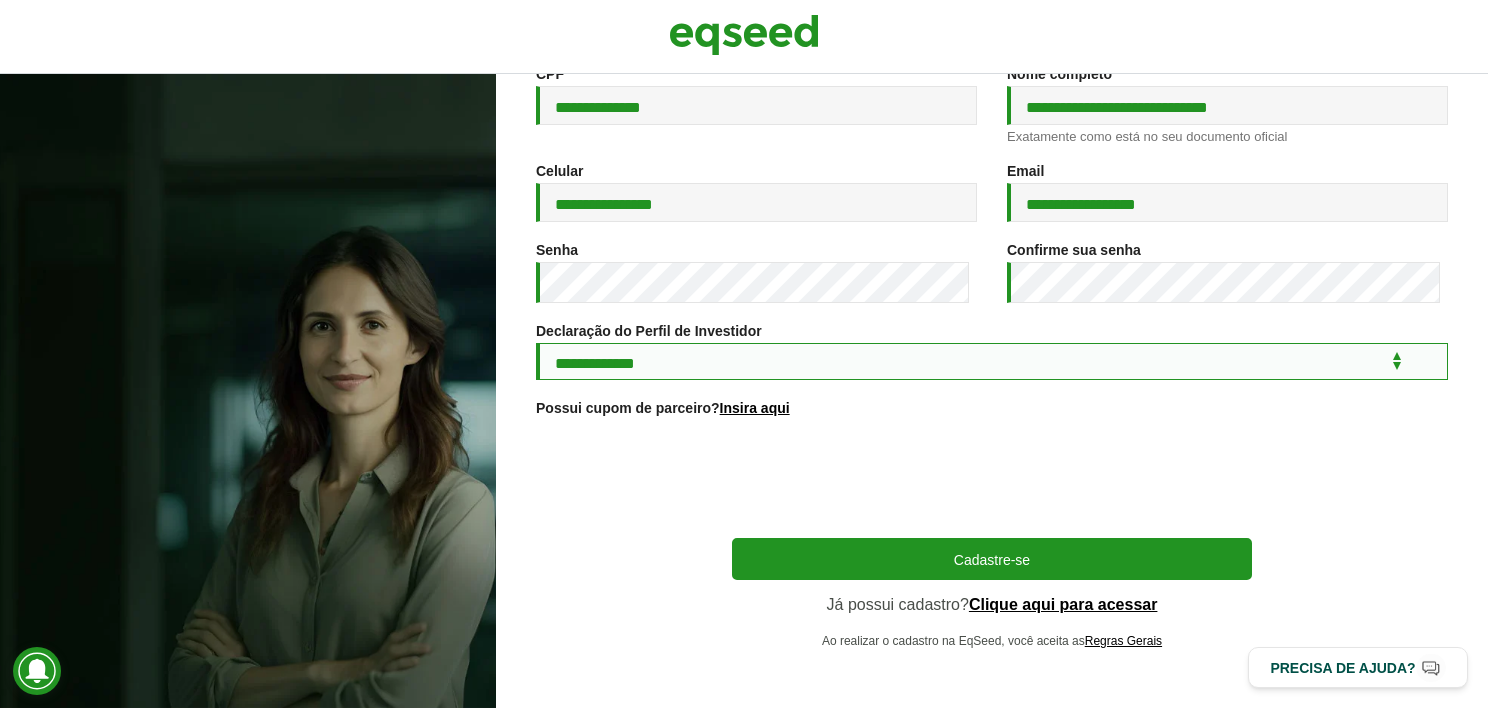 click on "**********" at bounding box center [992, 361] 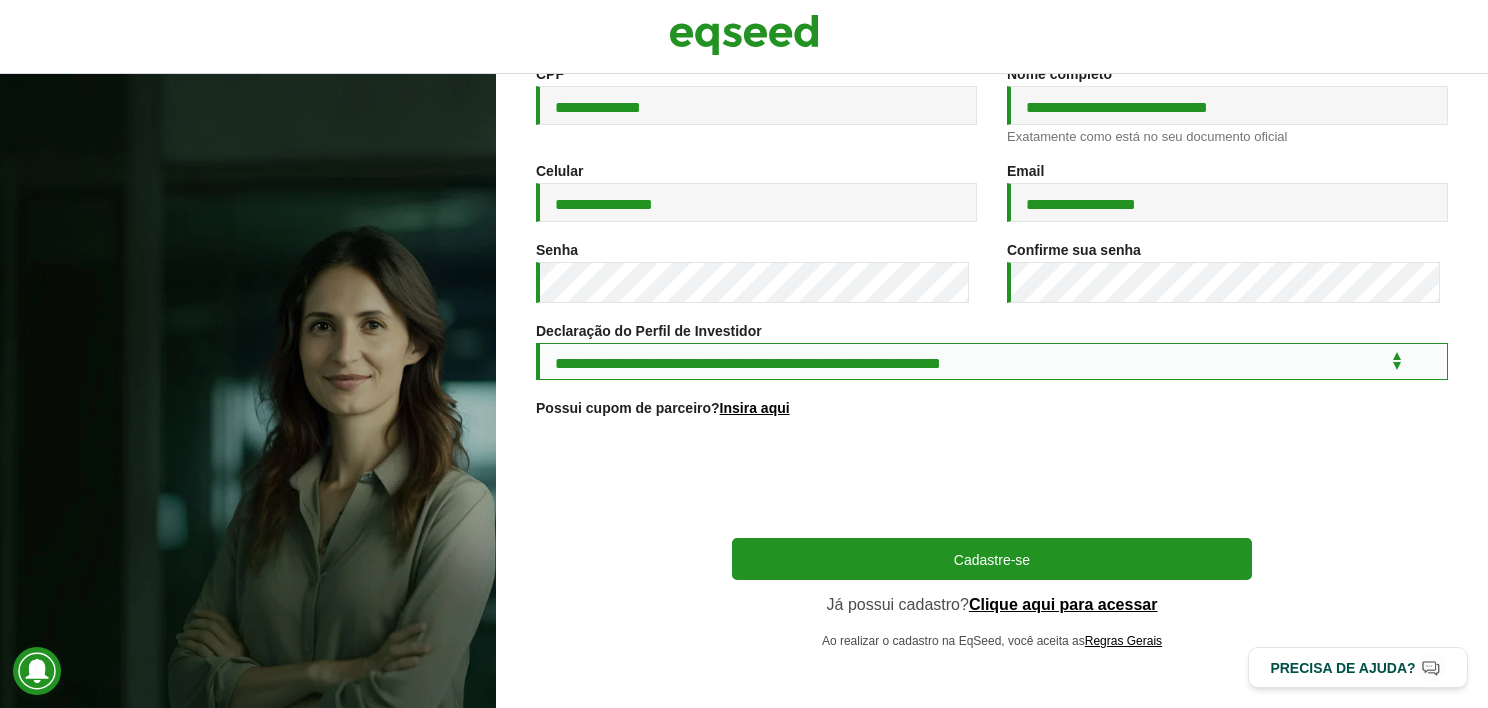 click on "**********" at bounding box center (992, 361) 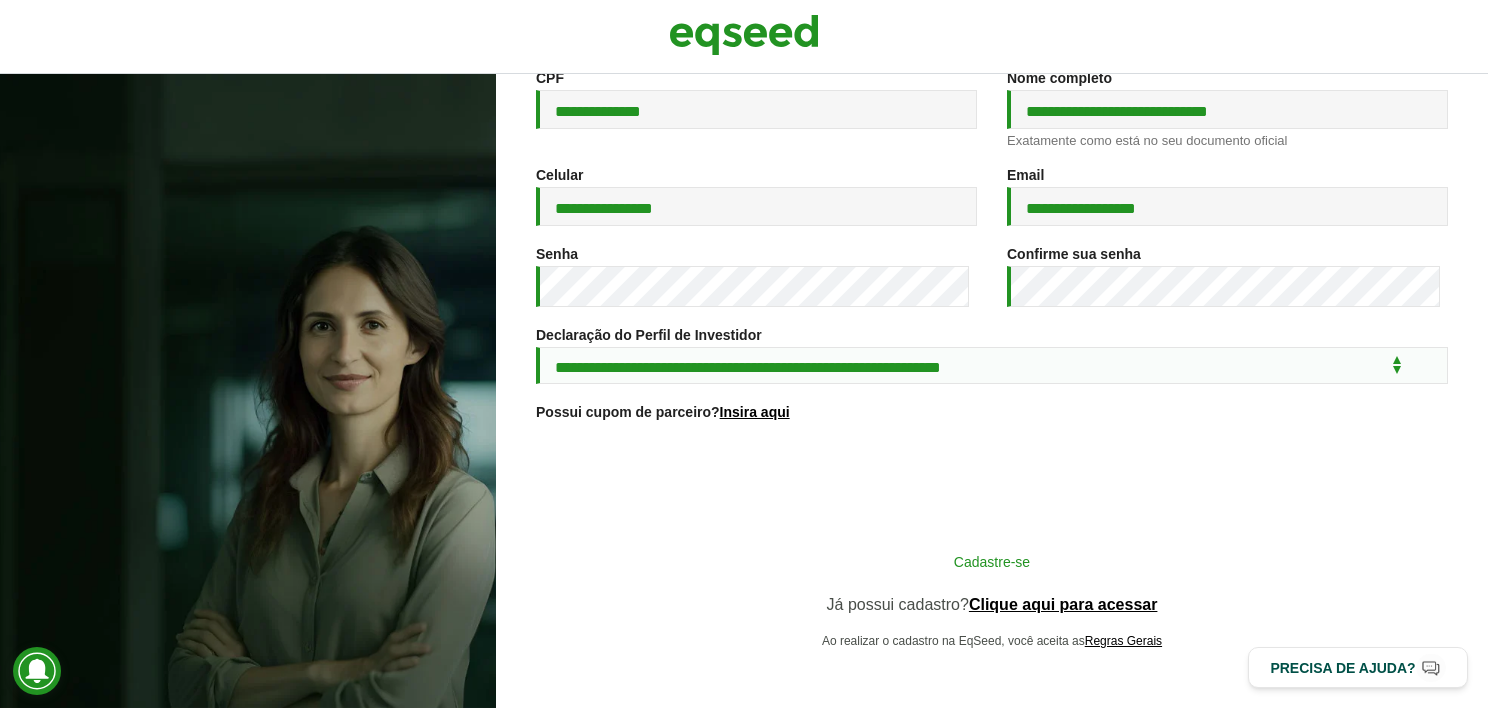 scroll, scrollTop: 315, scrollLeft: 0, axis: vertical 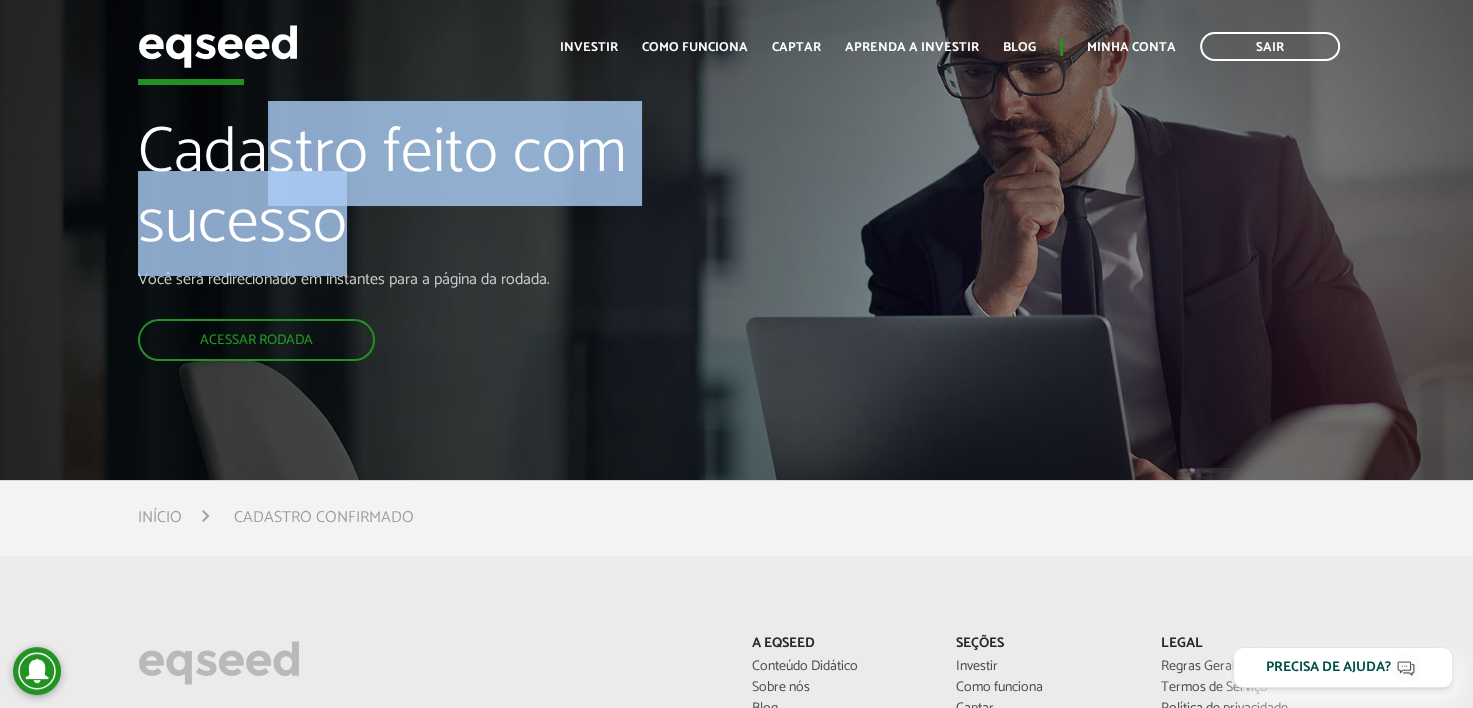 drag, startPoint x: 257, startPoint y: 157, endPoint x: 418, endPoint y: 247, distance: 184.44783 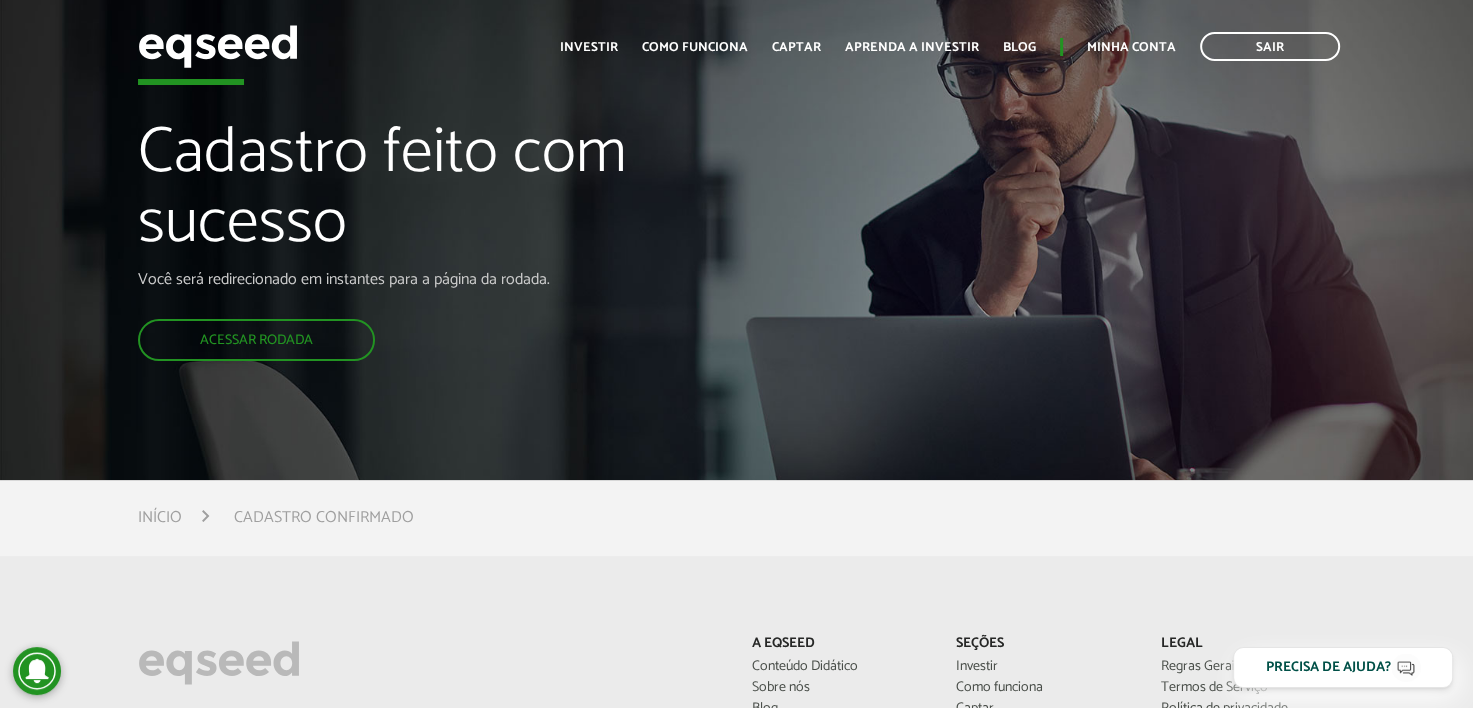 drag, startPoint x: 418, startPoint y: 247, endPoint x: 512, endPoint y: 304, distance: 109.9318 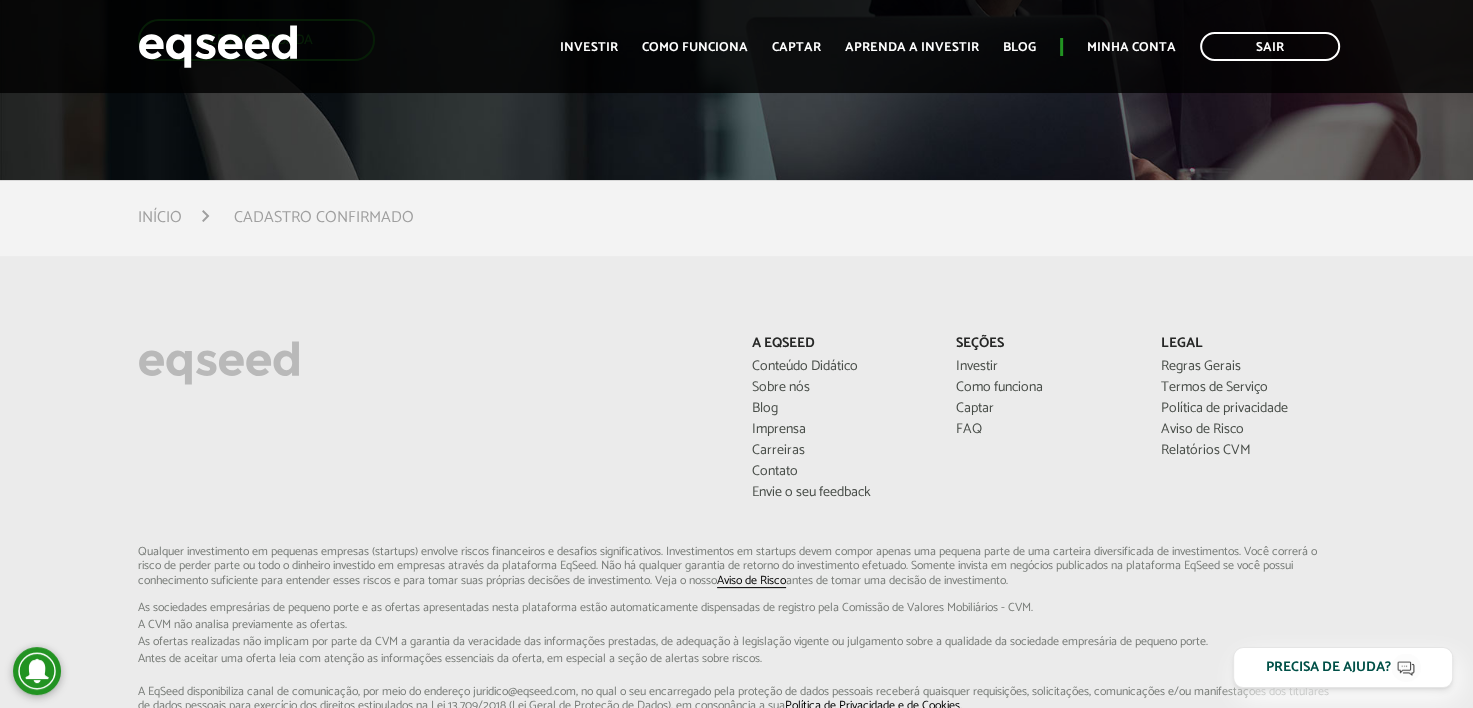 scroll, scrollTop: 0, scrollLeft: 0, axis: both 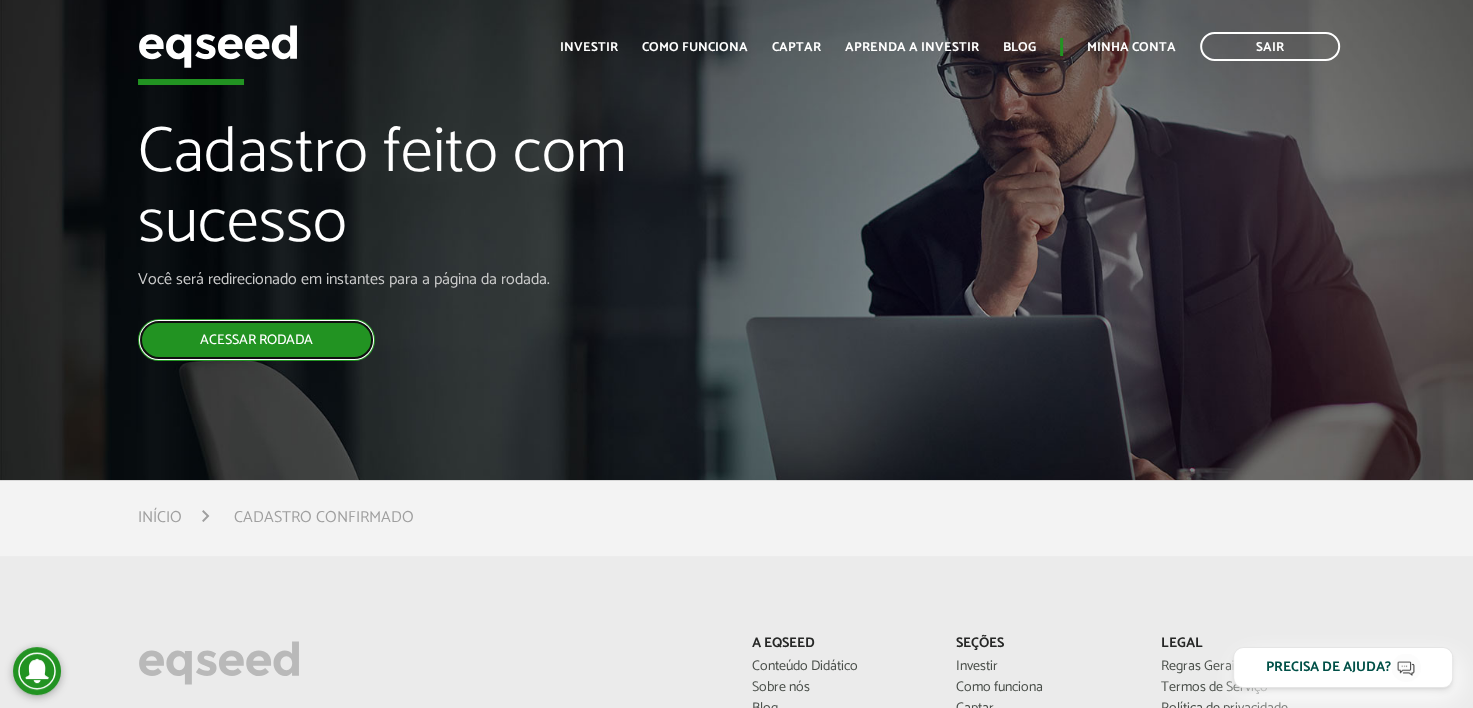 click on "Acessar rodada" at bounding box center [256, 340] 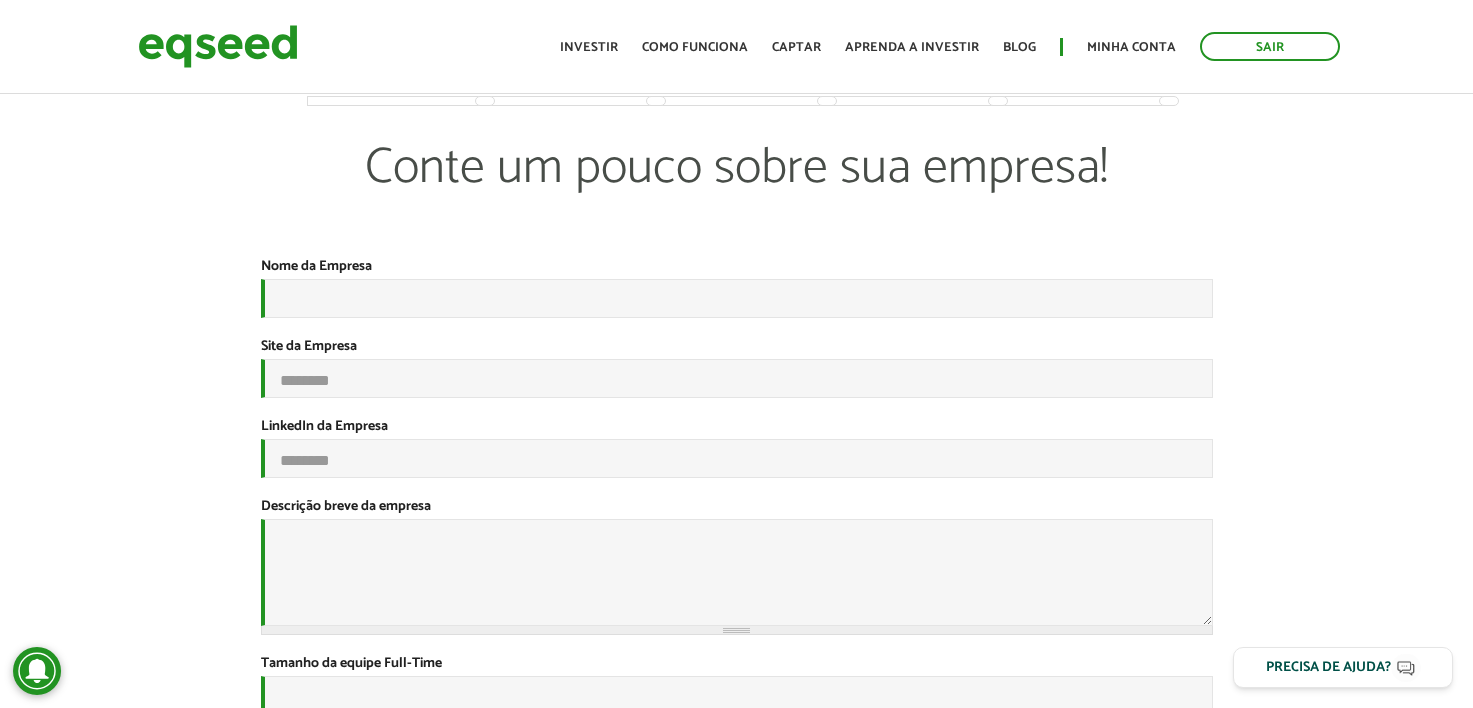 scroll, scrollTop: 0, scrollLeft: 0, axis: both 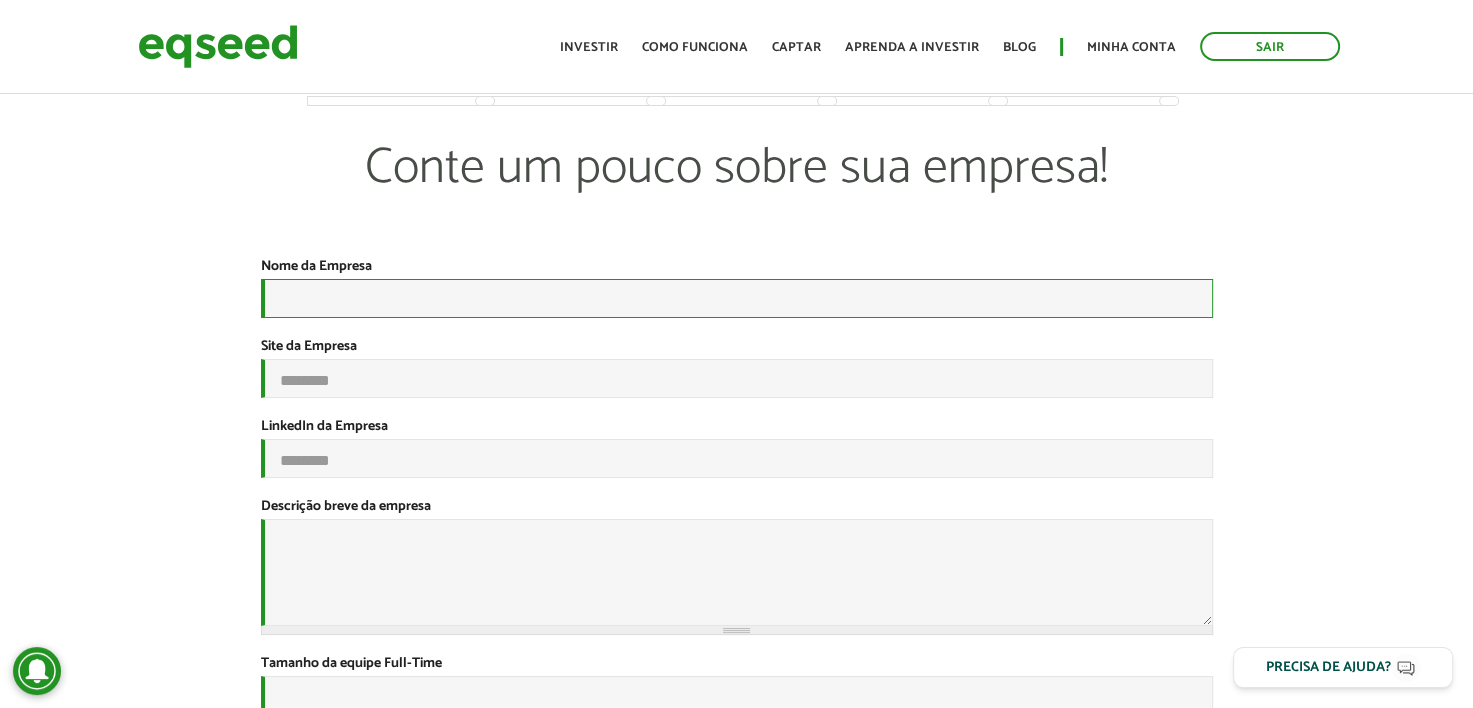 click on "Nome da Empresa  *" at bounding box center [737, 298] 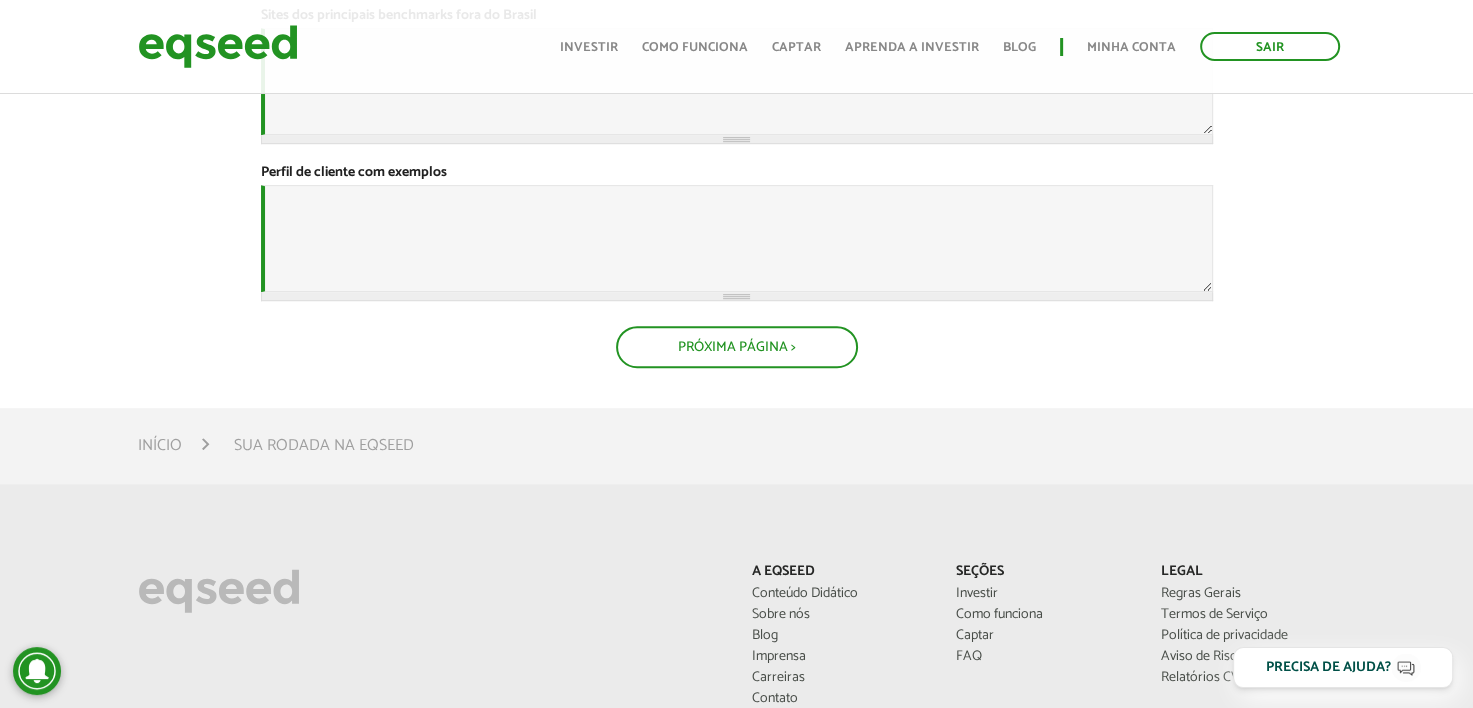 scroll, scrollTop: 1100, scrollLeft: 0, axis: vertical 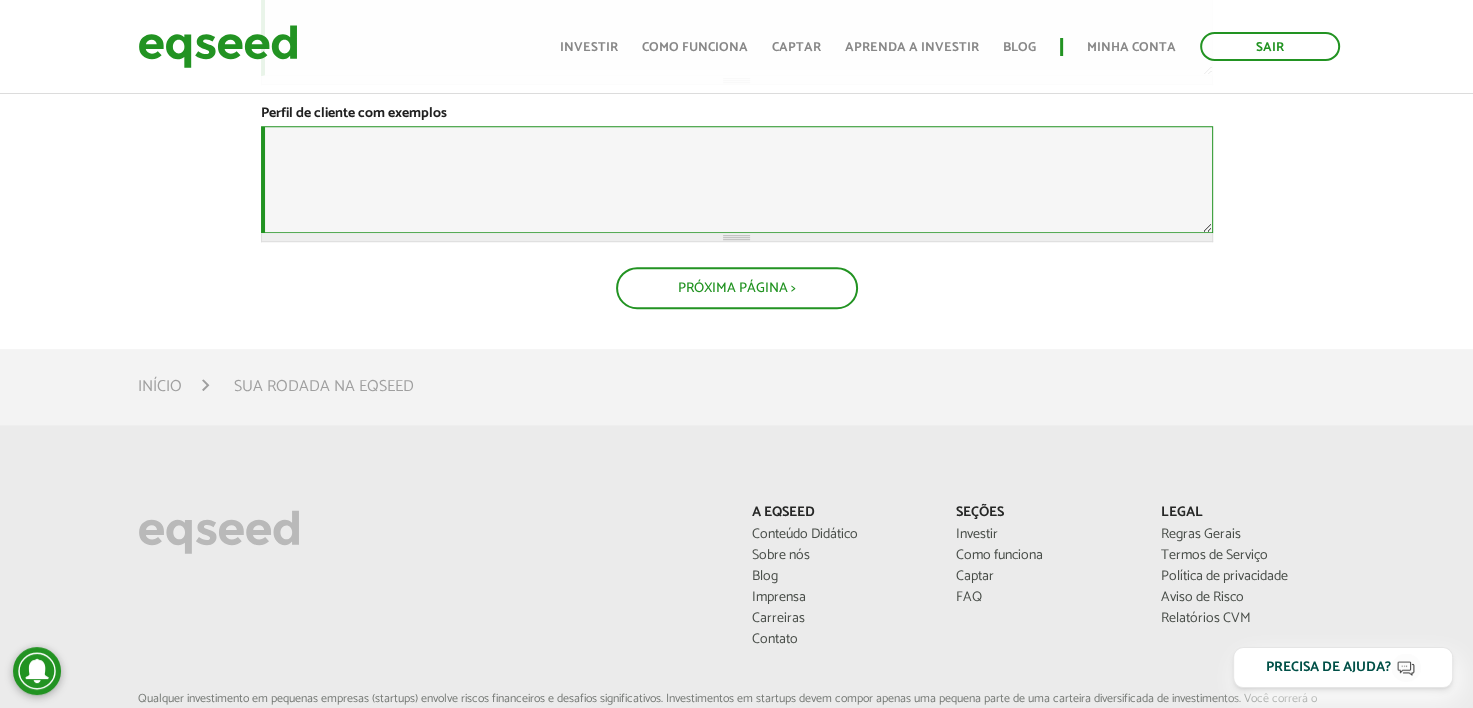 click on "Perfil de cliente com exemplos  *" at bounding box center (737, 179) 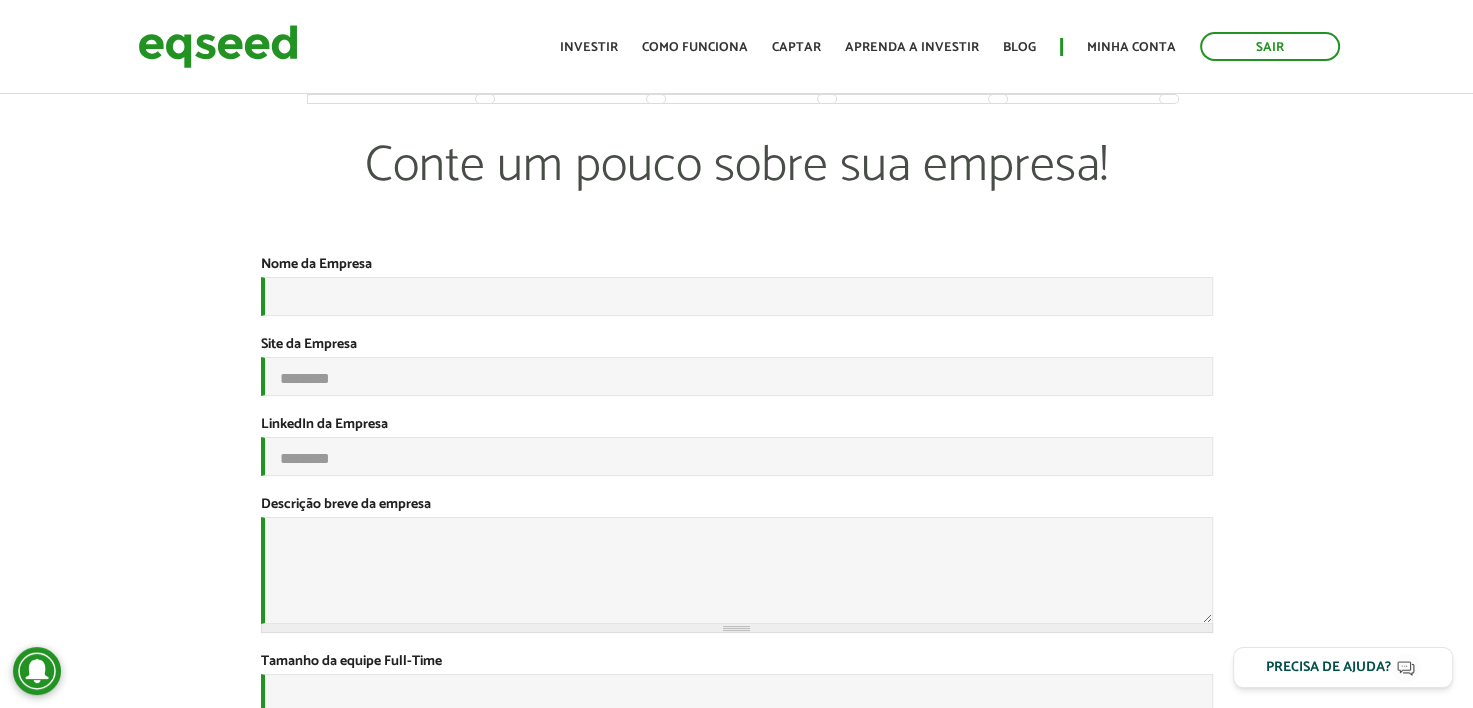 scroll, scrollTop: 0, scrollLeft: 0, axis: both 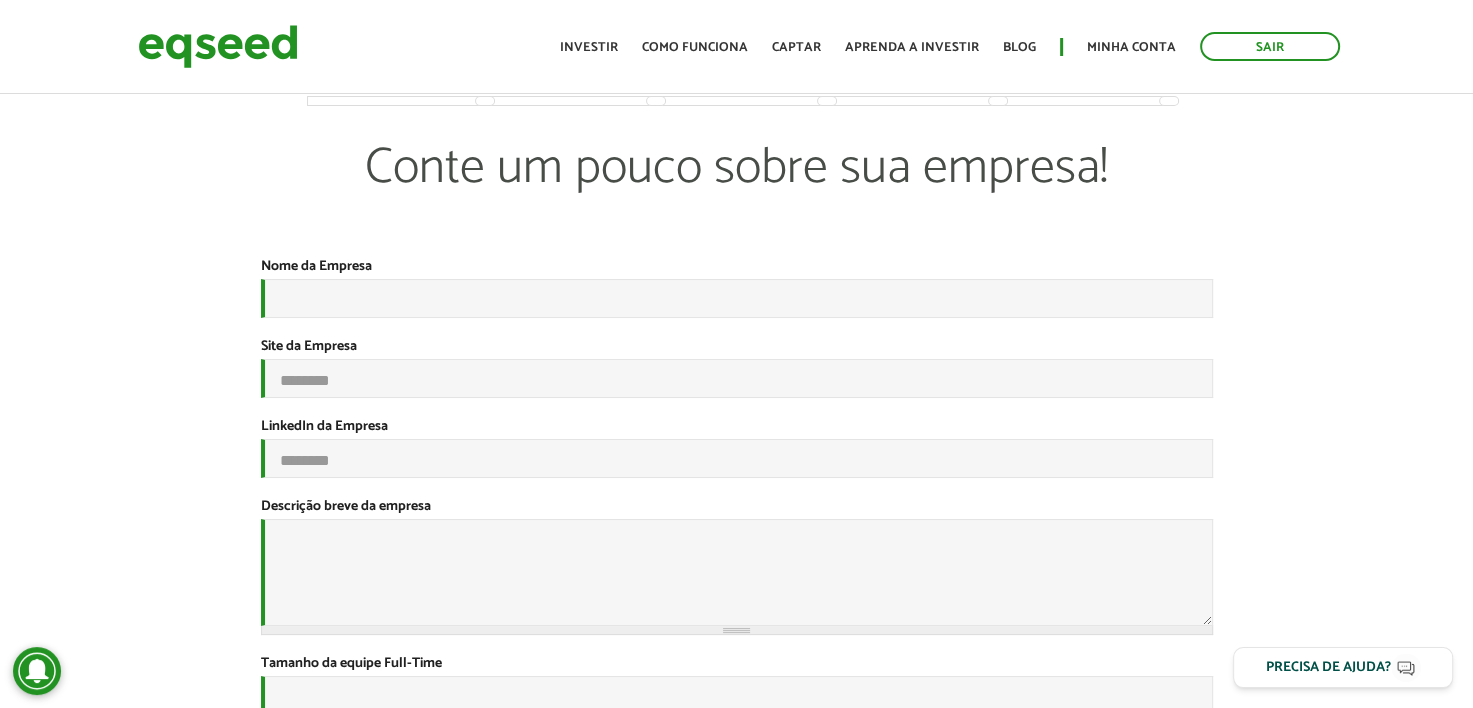 drag, startPoint x: 483, startPoint y: 164, endPoint x: 1031, endPoint y: 191, distance: 548.66473 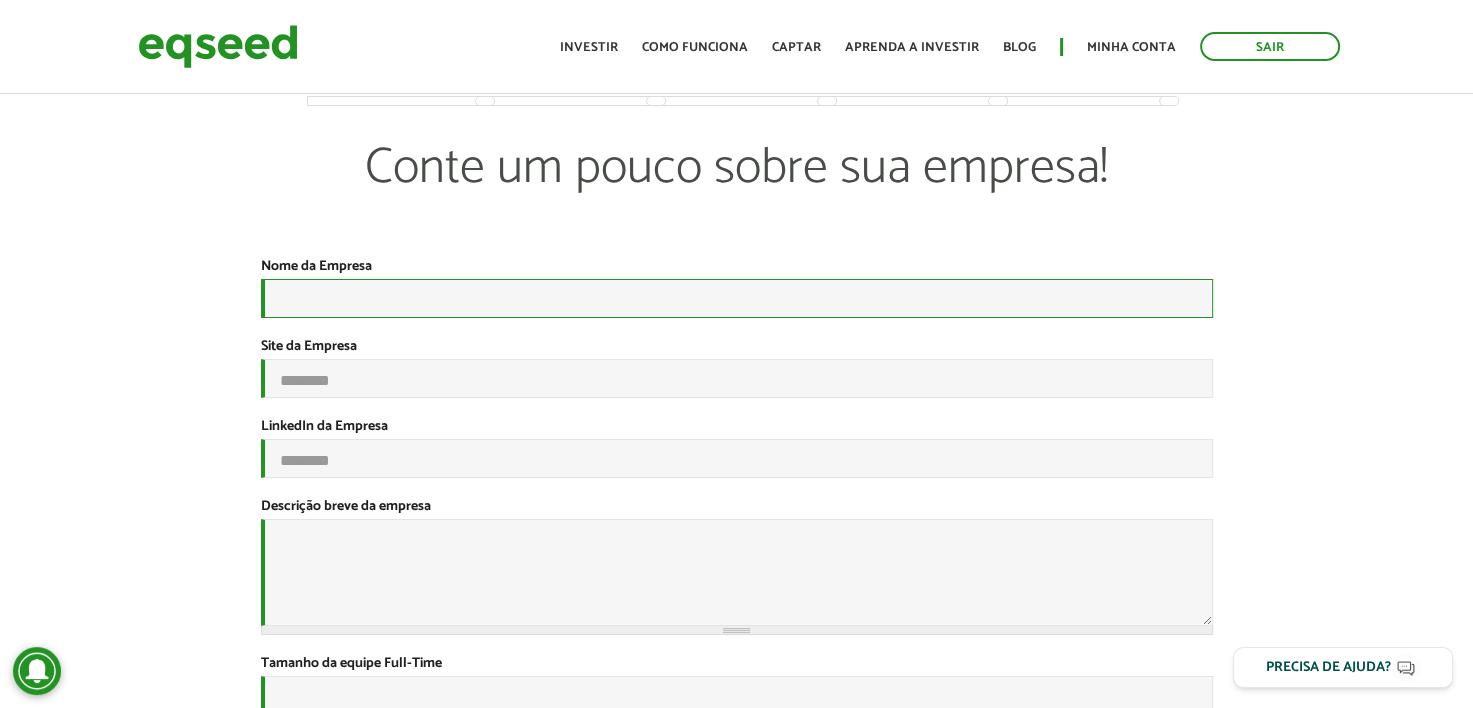 click on "Nome da Empresa  *" at bounding box center [737, 298] 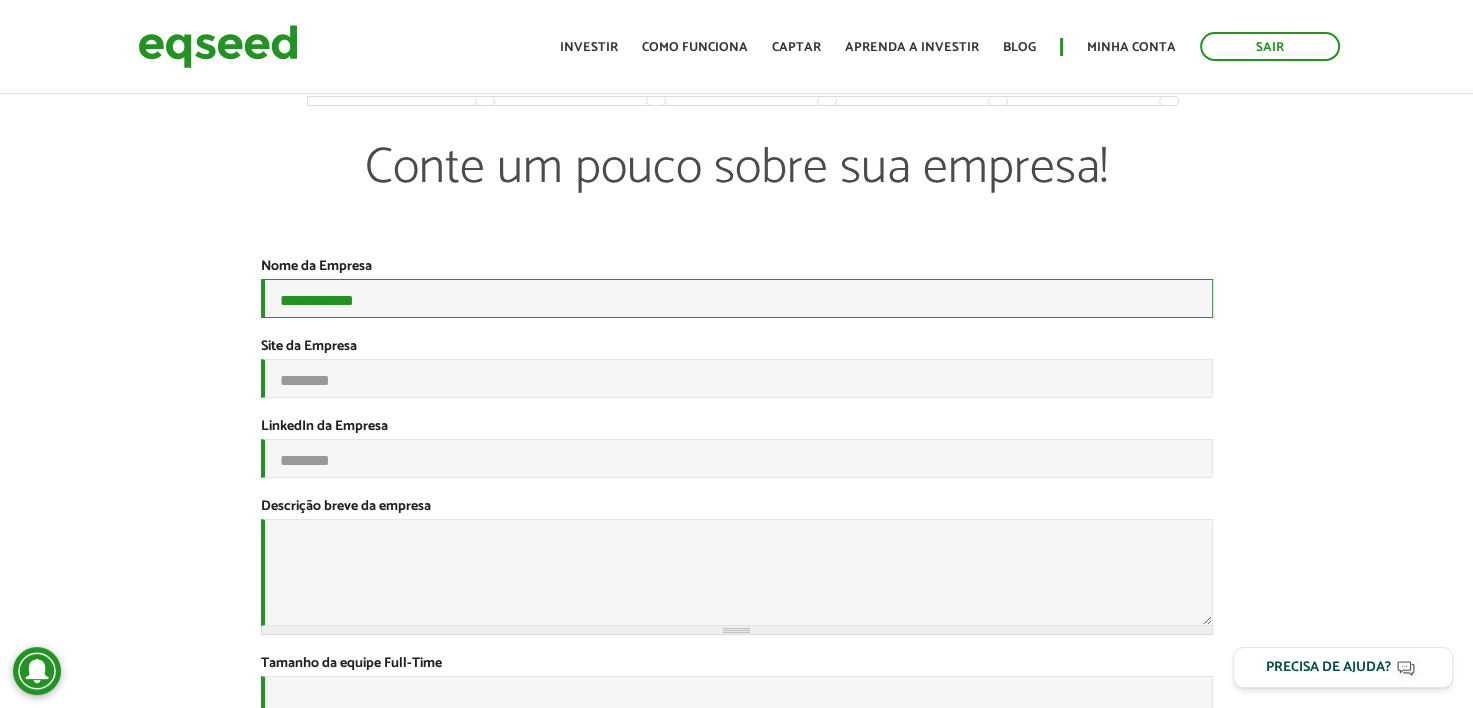 type on "**********" 